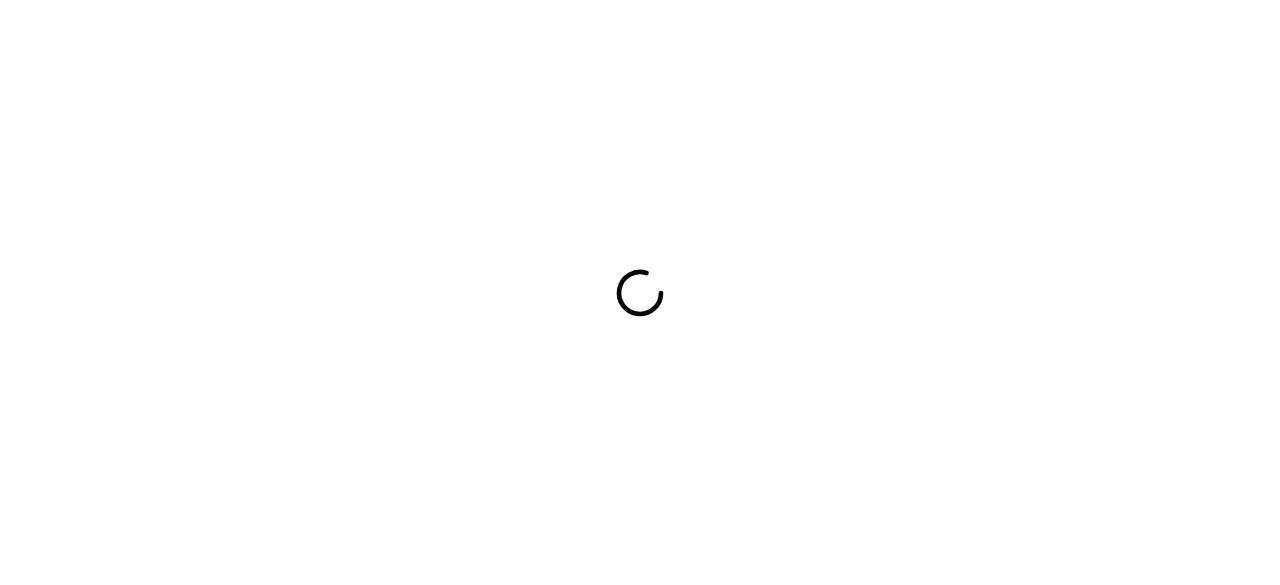 scroll, scrollTop: 0, scrollLeft: 0, axis: both 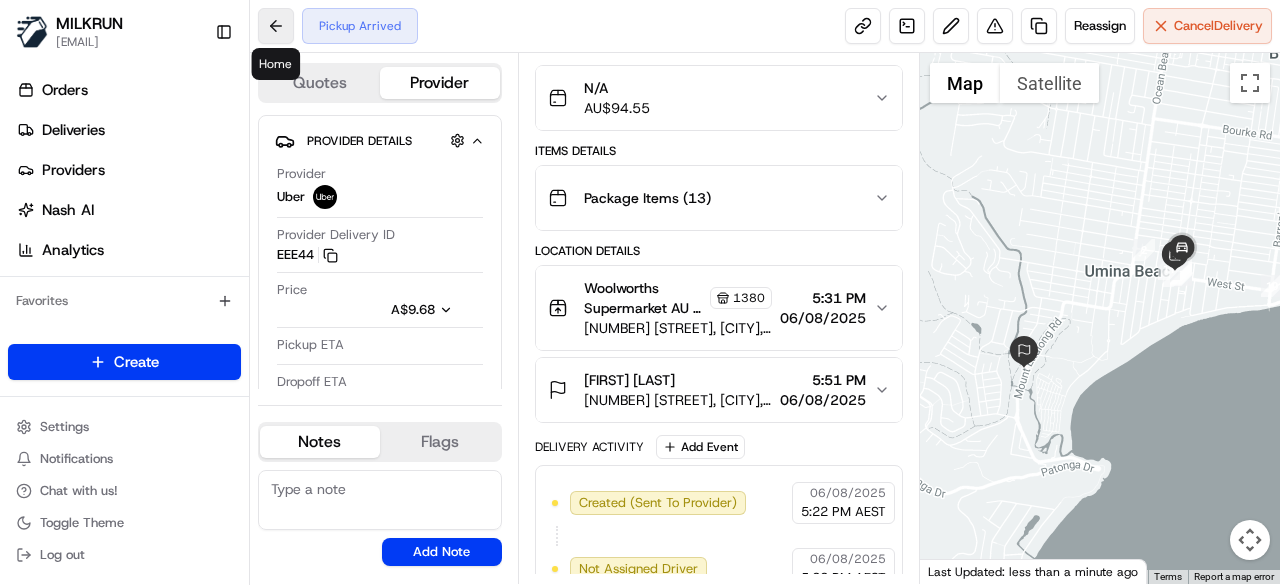 click at bounding box center [276, 26] 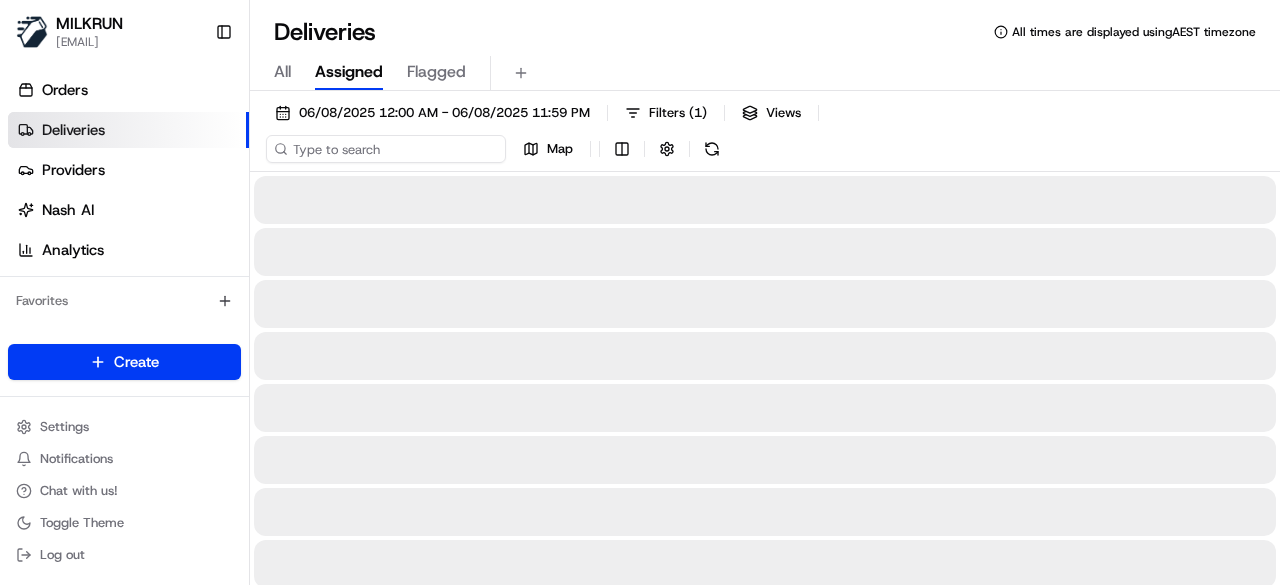 click at bounding box center (386, 149) 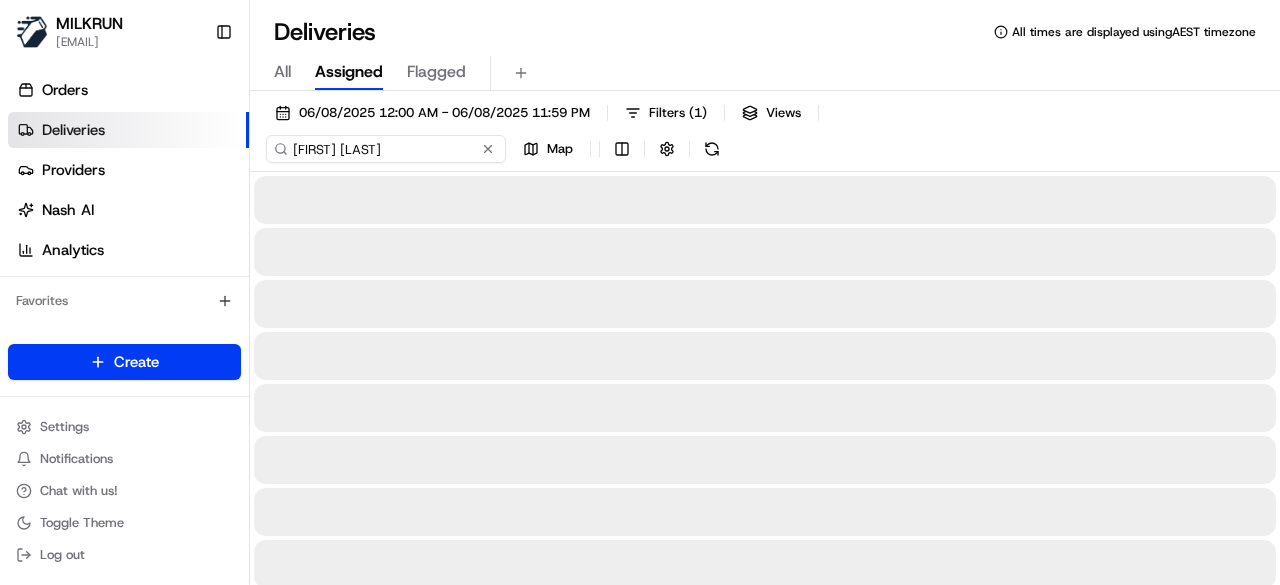type on "santana dickson" 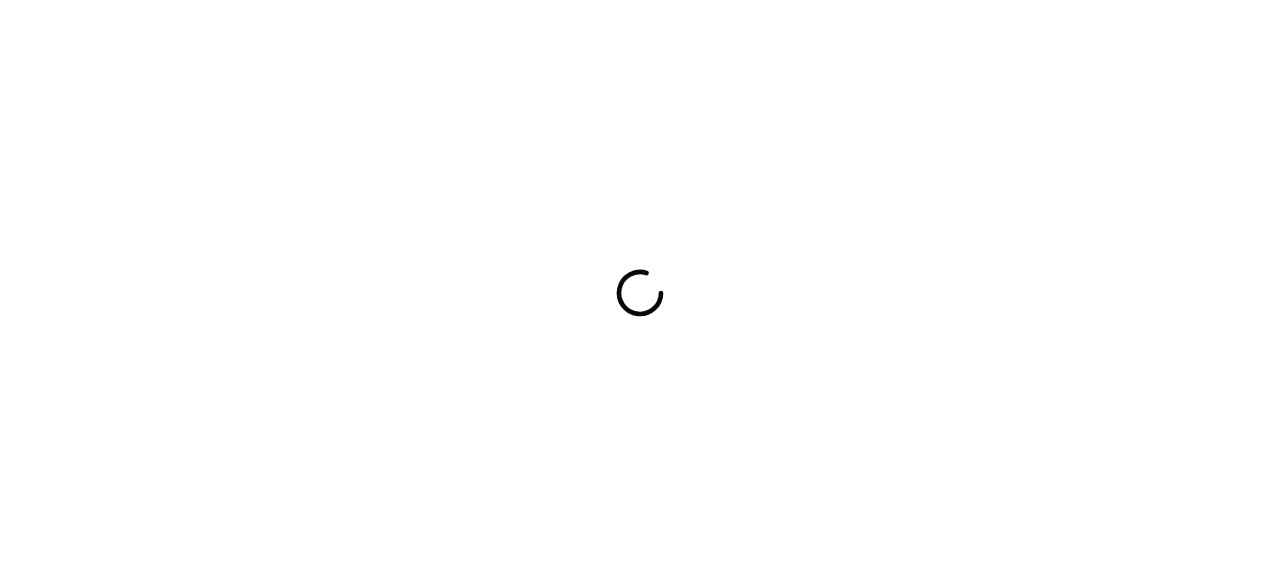 scroll, scrollTop: 0, scrollLeft: 0, axis: both 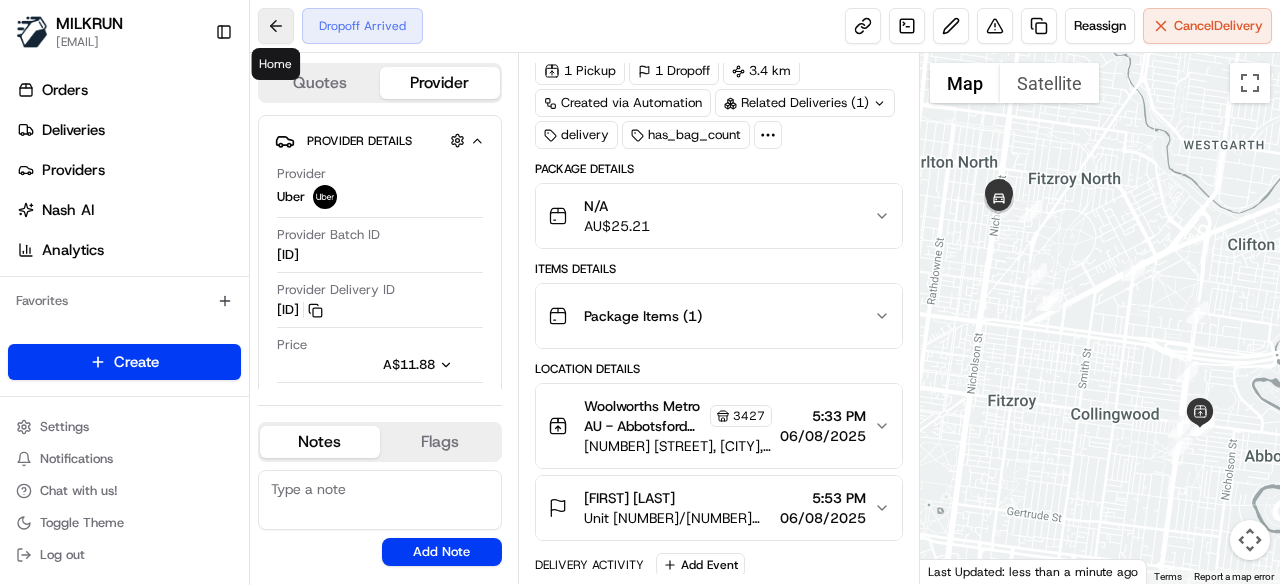 click at bounding box center [276, 26] 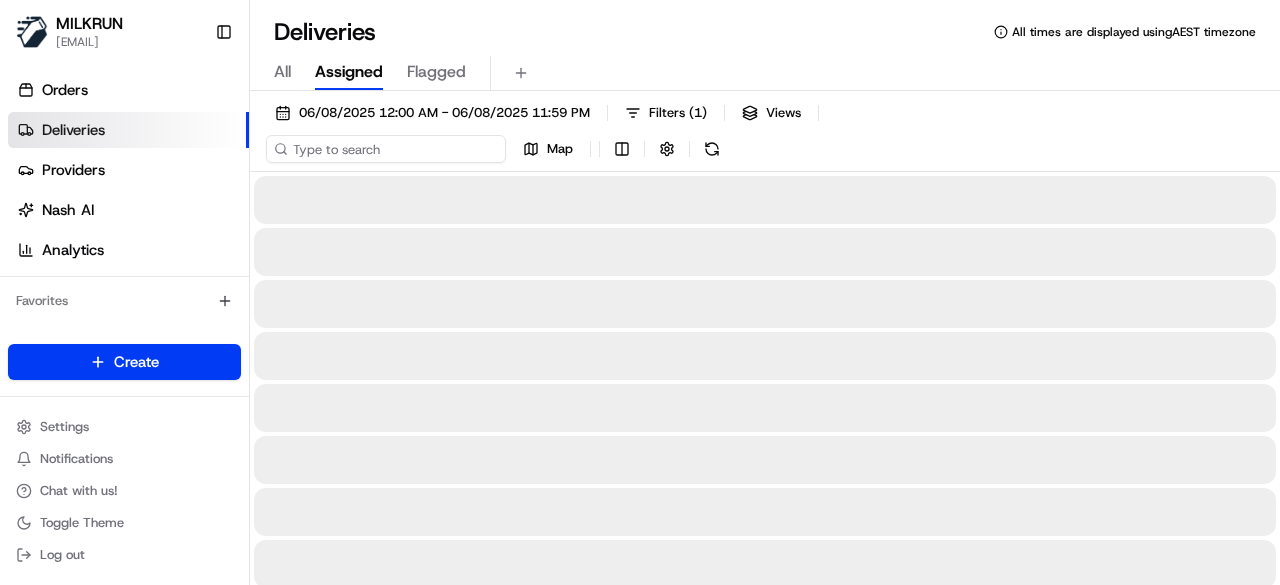 click at bounding box center (386, 149) 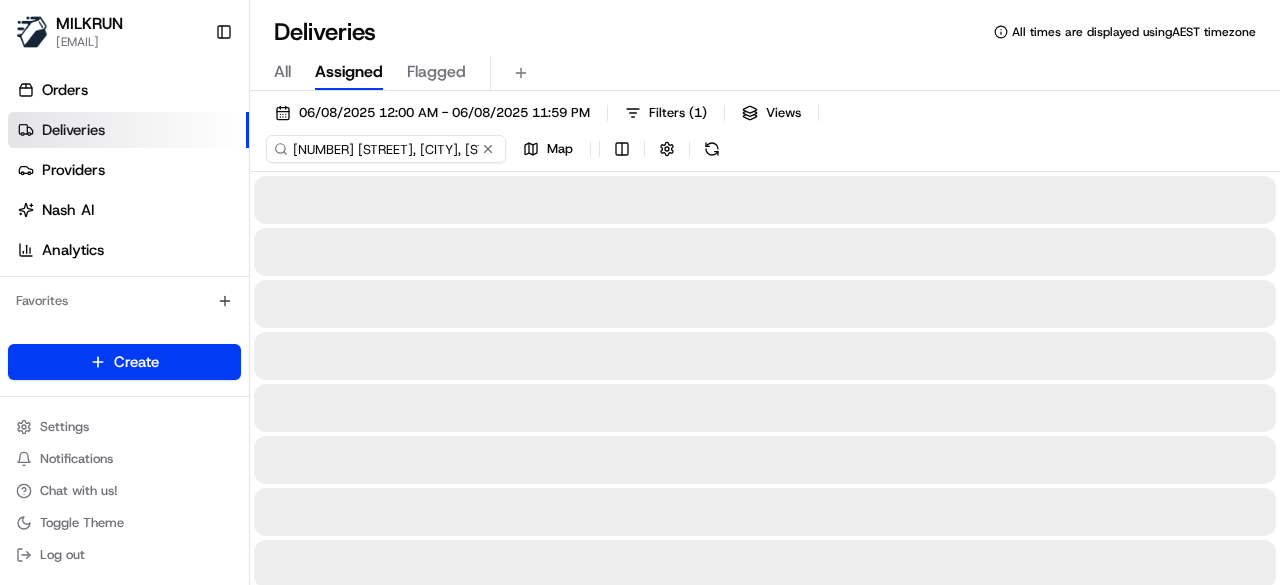 scroll, scrollTop: 0, scrollLeft: 60, axis: horizontal 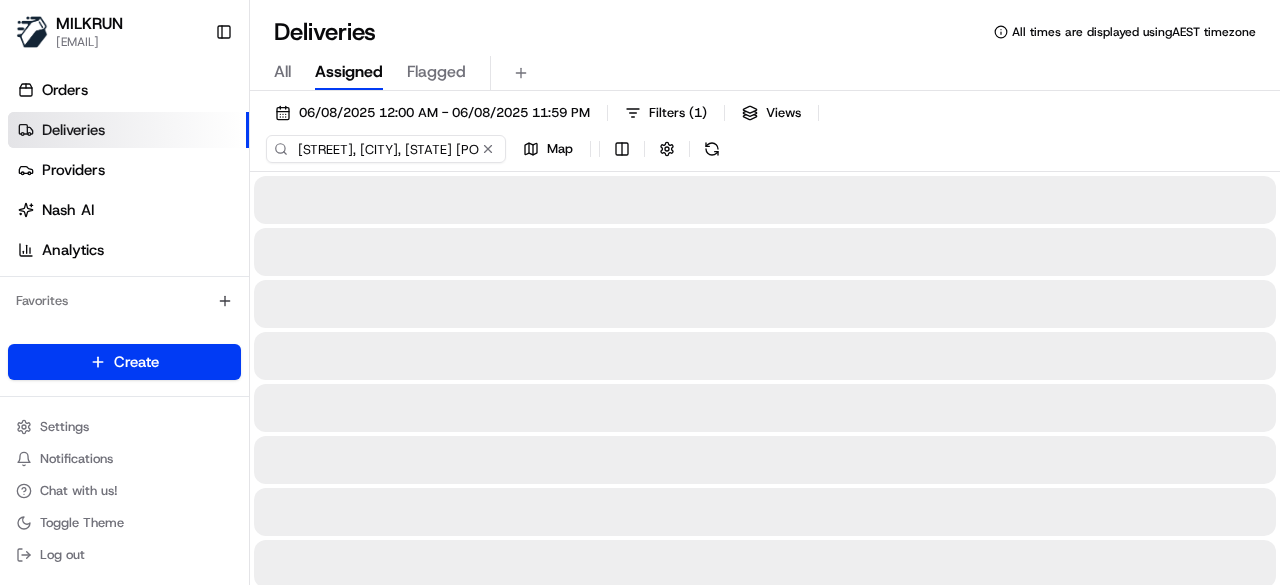 type on "7A Eileen Street, Cottesloe, WA 6011, AU" 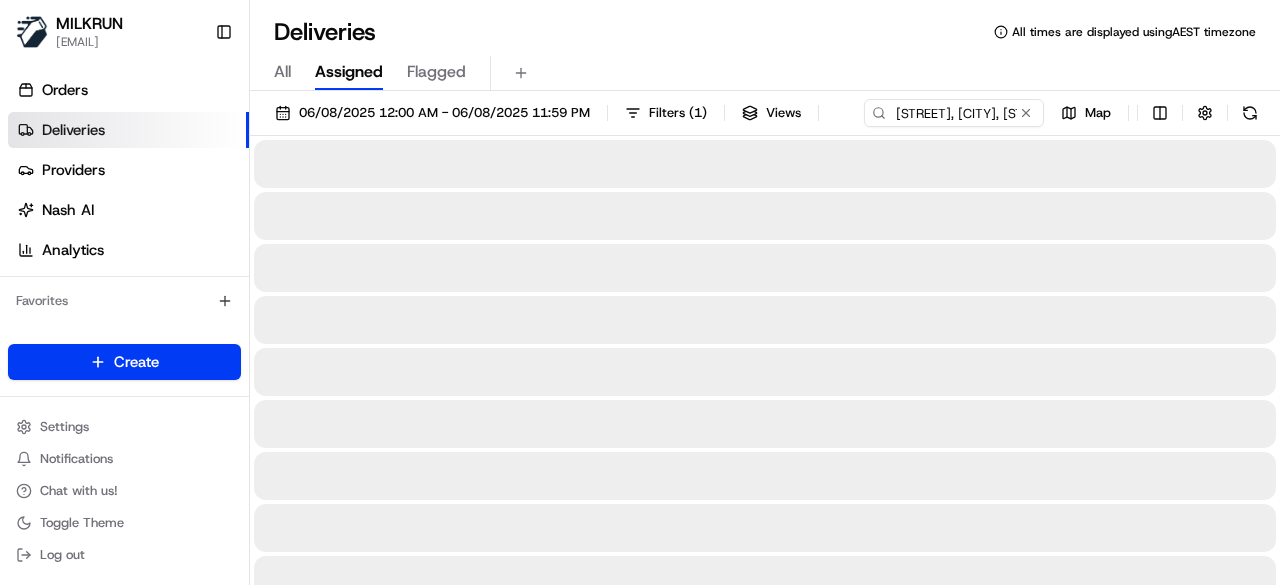 scroll, scrollTop: 0, scrollLeft: 0, axis: both 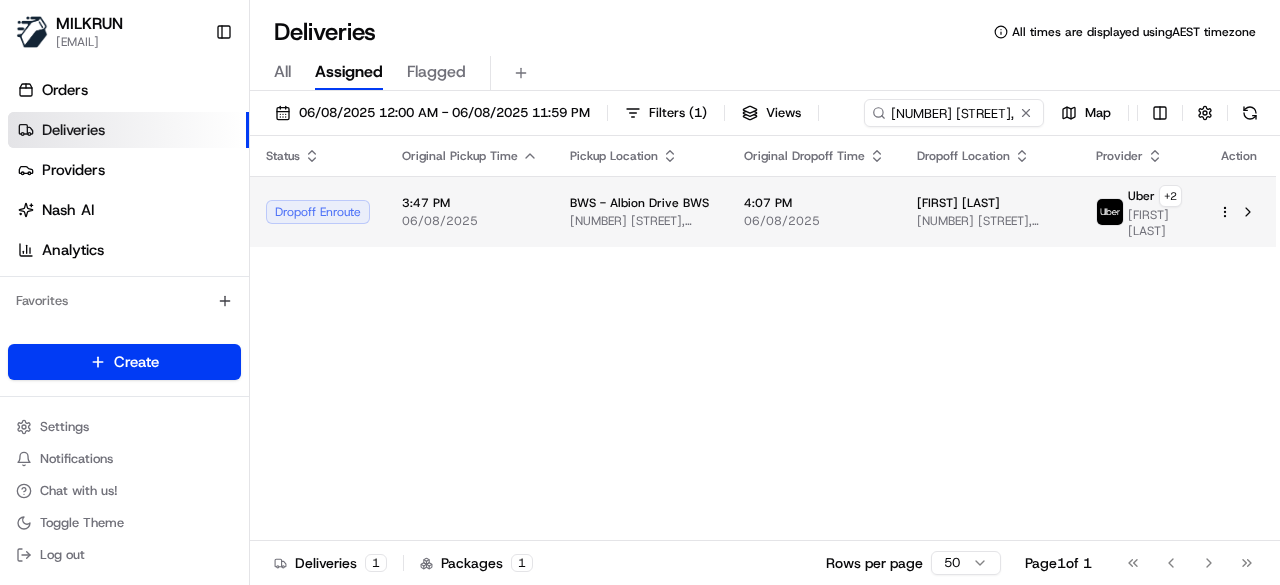 click on "BWS - Albion Drive BWS 535 Stirling Hwy, Cottesloe, WA 6011, AU" at bounding box center [641, 211] 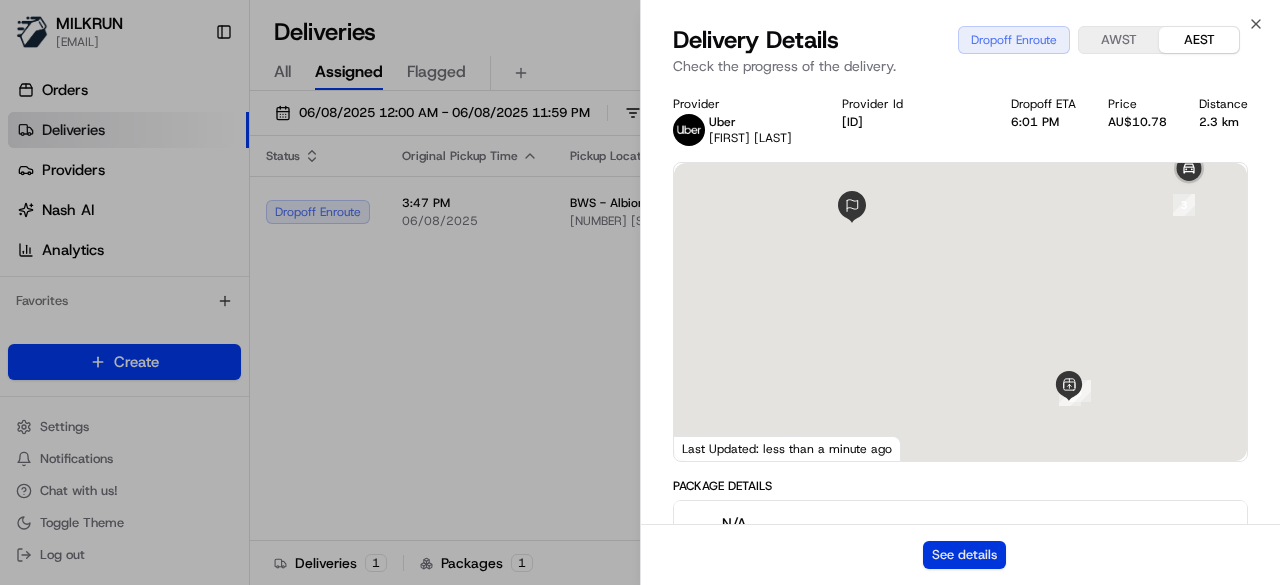 click on "See details" at bounding box center (964, 555) 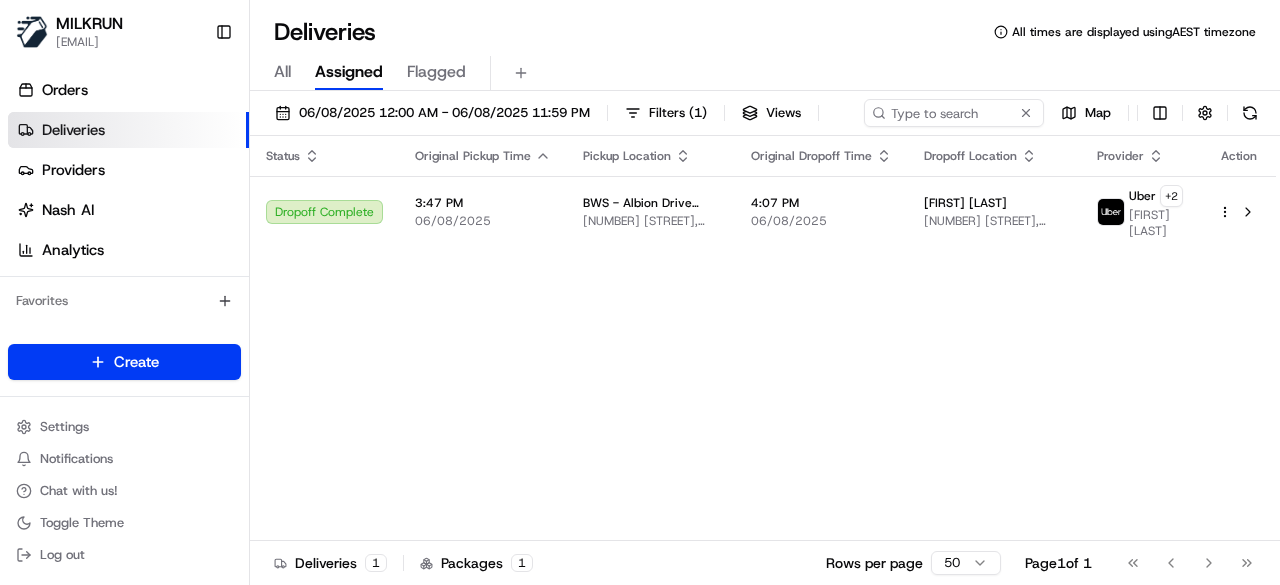click on "Flagged" at bounding box center [436, 72] 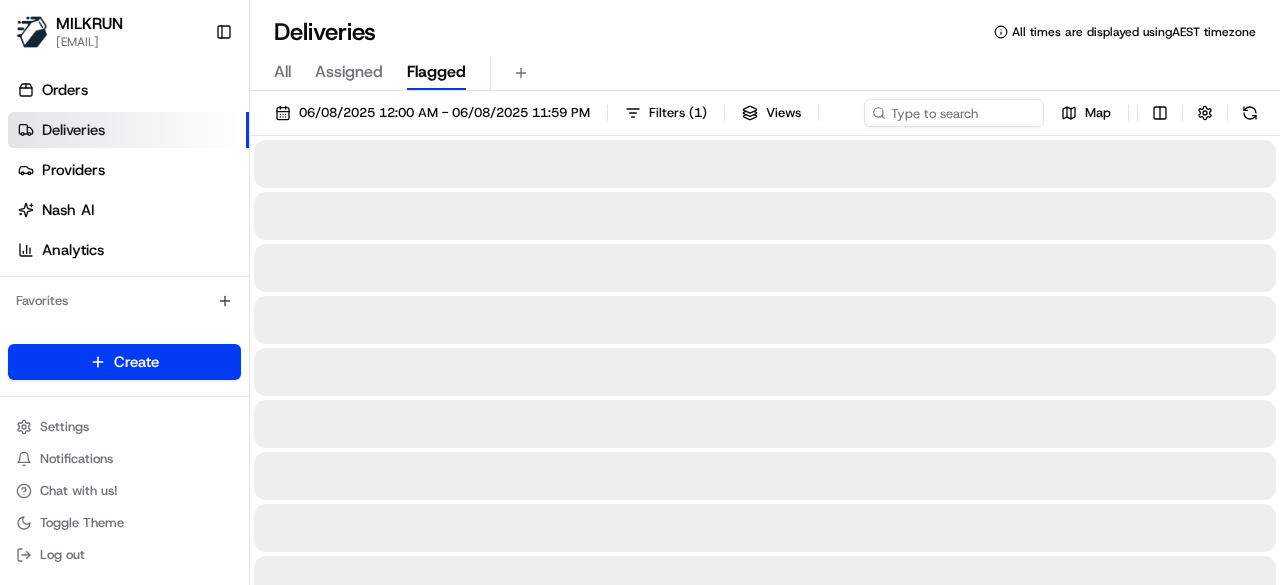 click on "All" at bounding box center (282, 72) 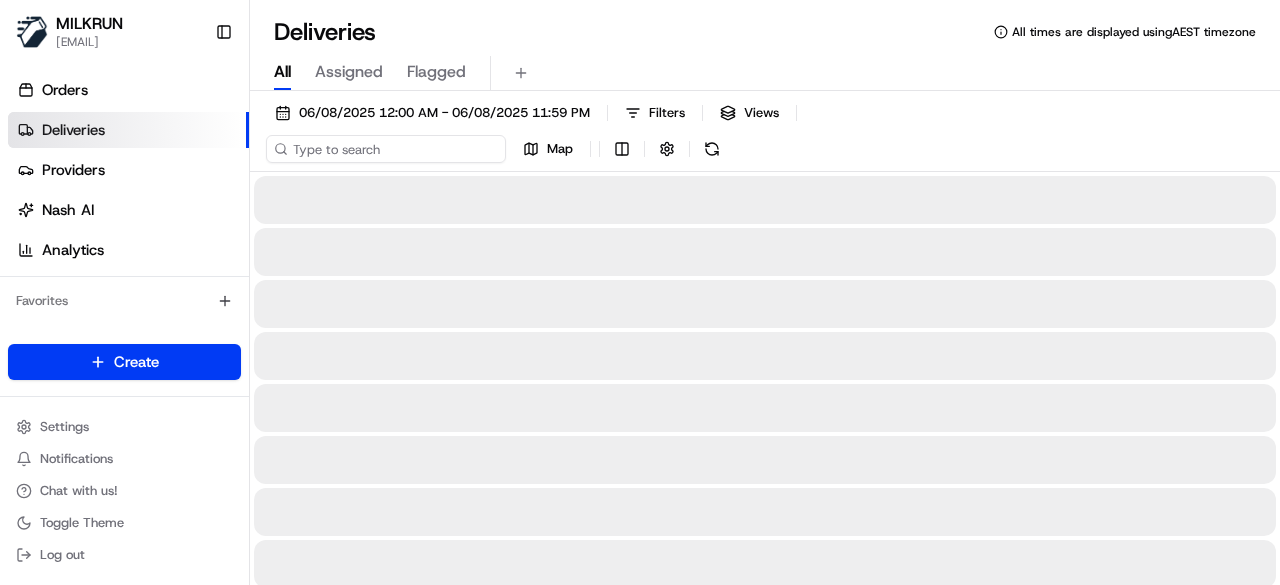 click at bounding box center [386, 149] 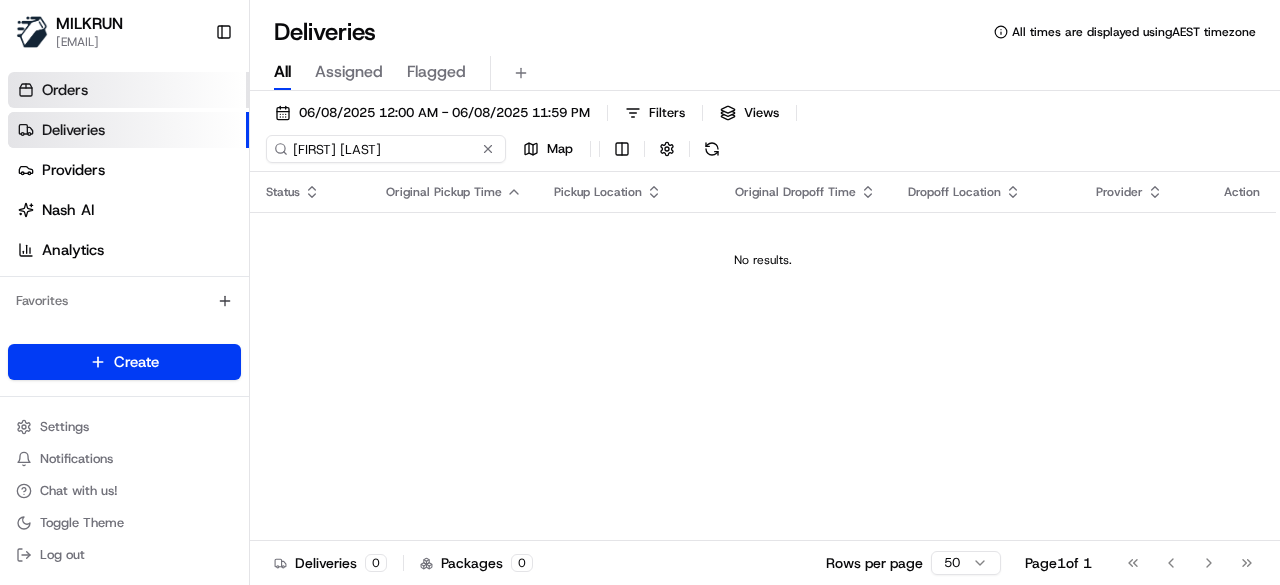 type on "Kelly Walker" 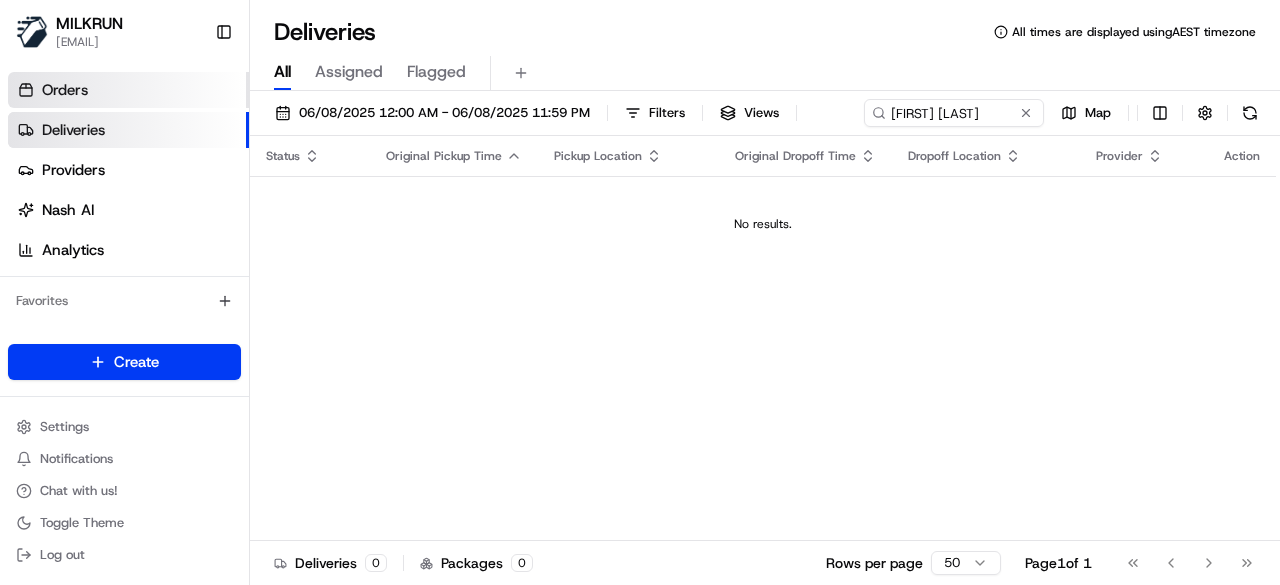 click on "Orders" at bounding box center [128, 90] 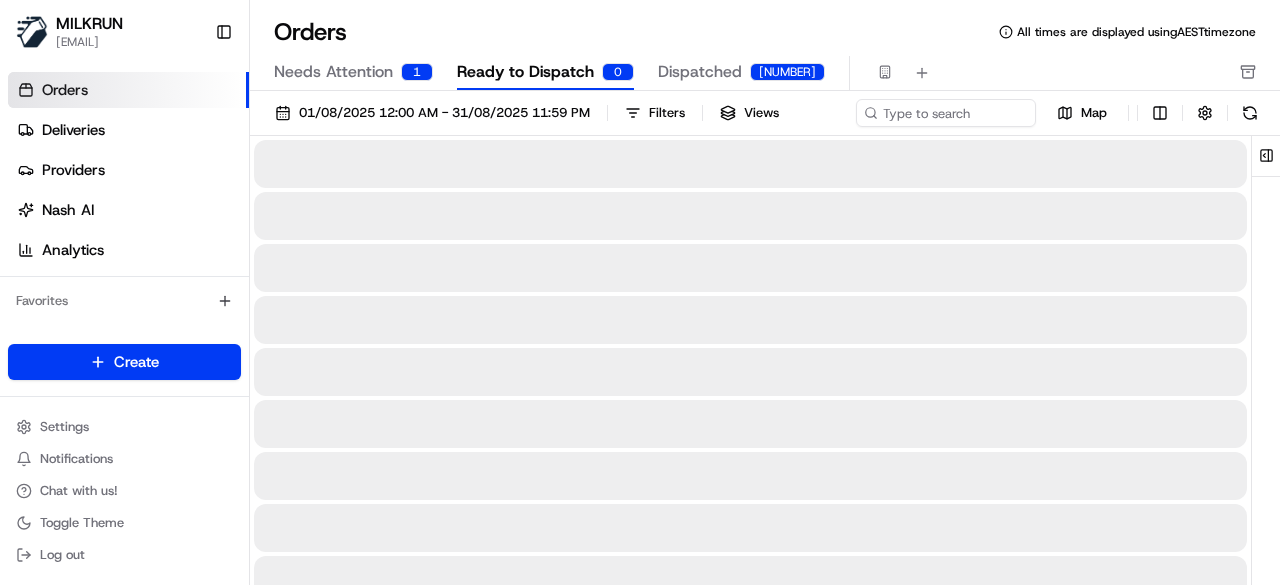 click on "Needs Attention 1" at bounding box center (353, 73) 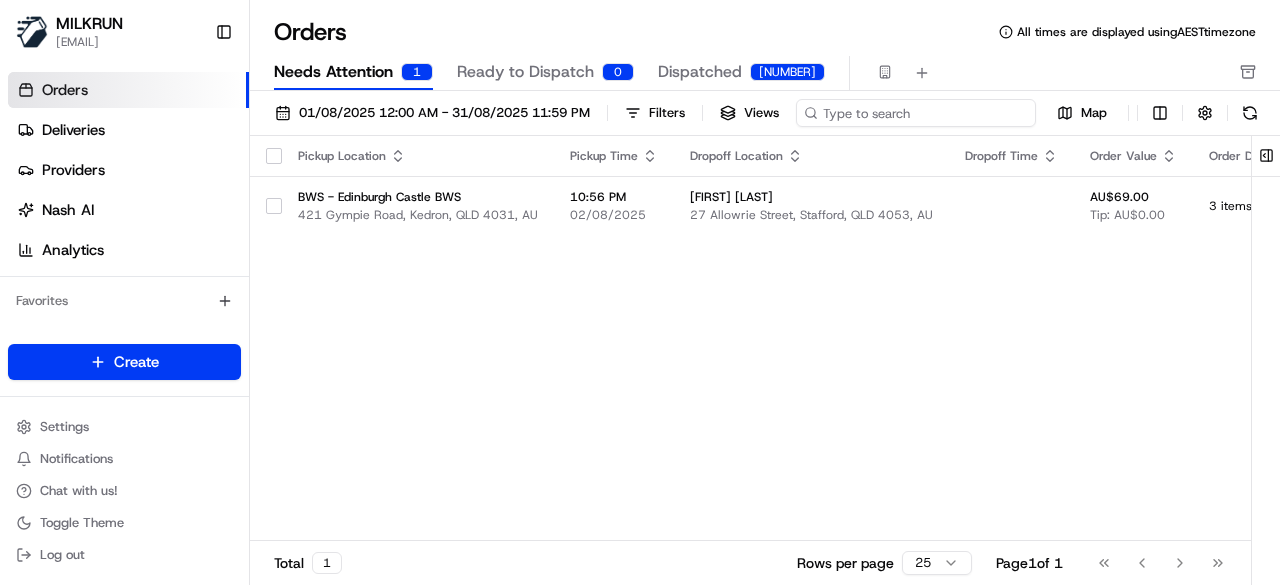click at bounding box center [916, 113] 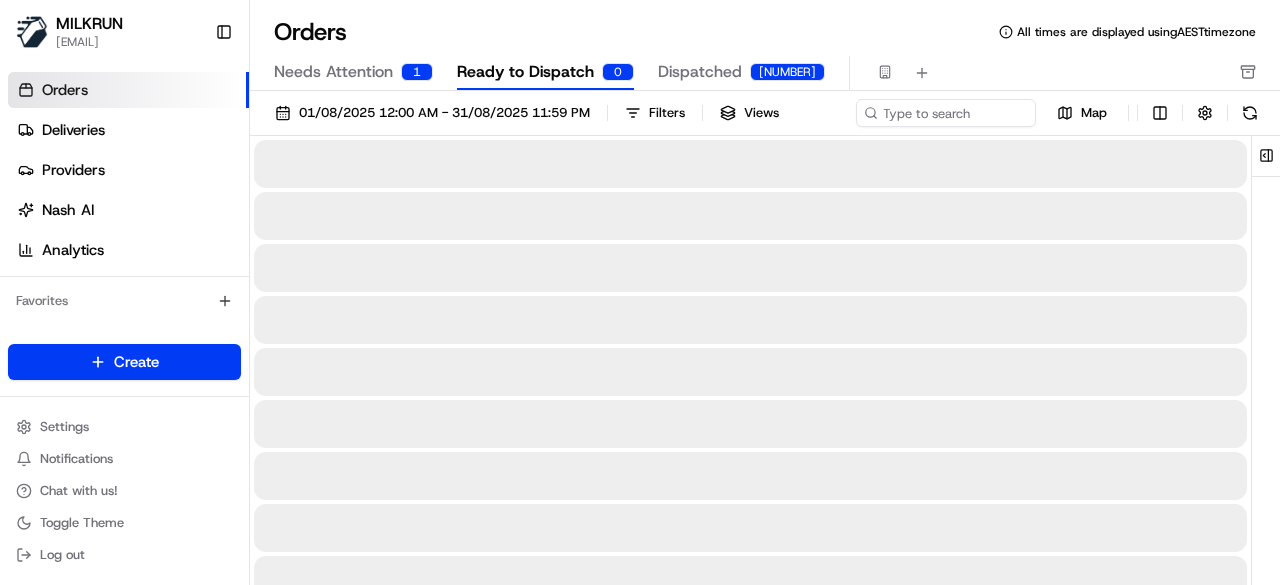click on "Ready to Dispatch" at bounding box center [525, 72] 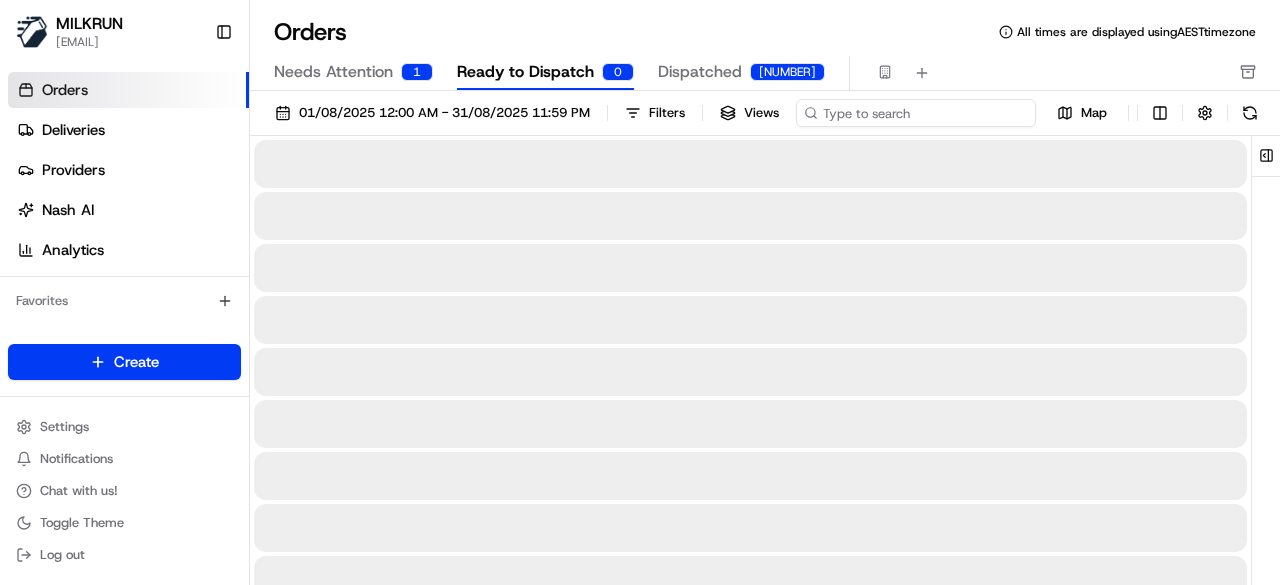 click at bounding box center [916, 113] 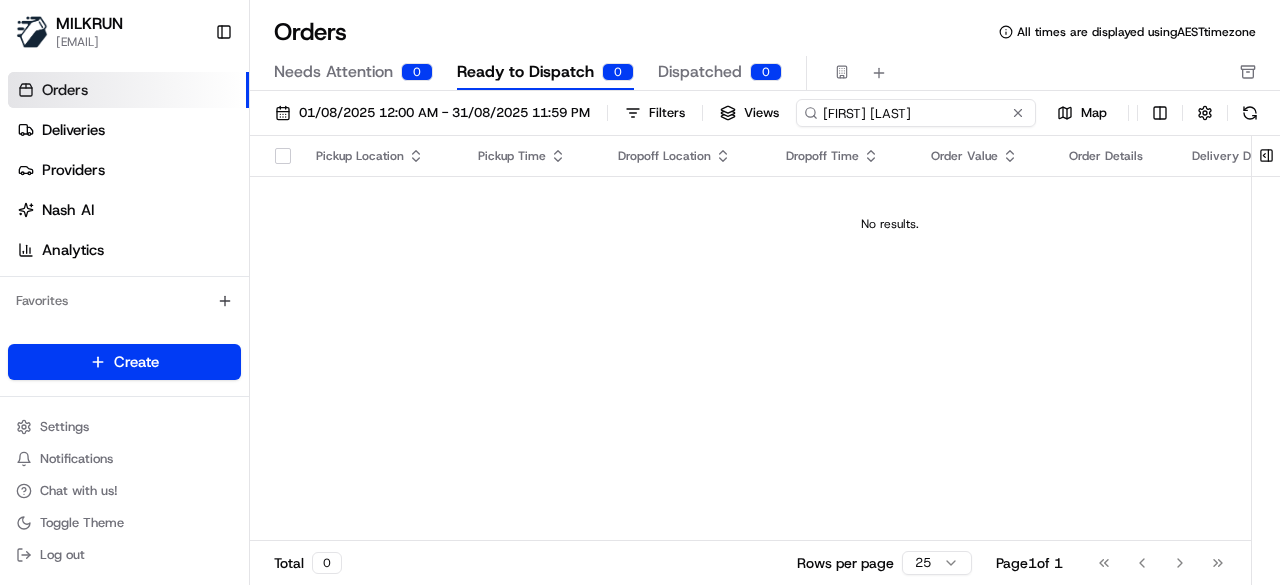 type on "Kelly Walker" 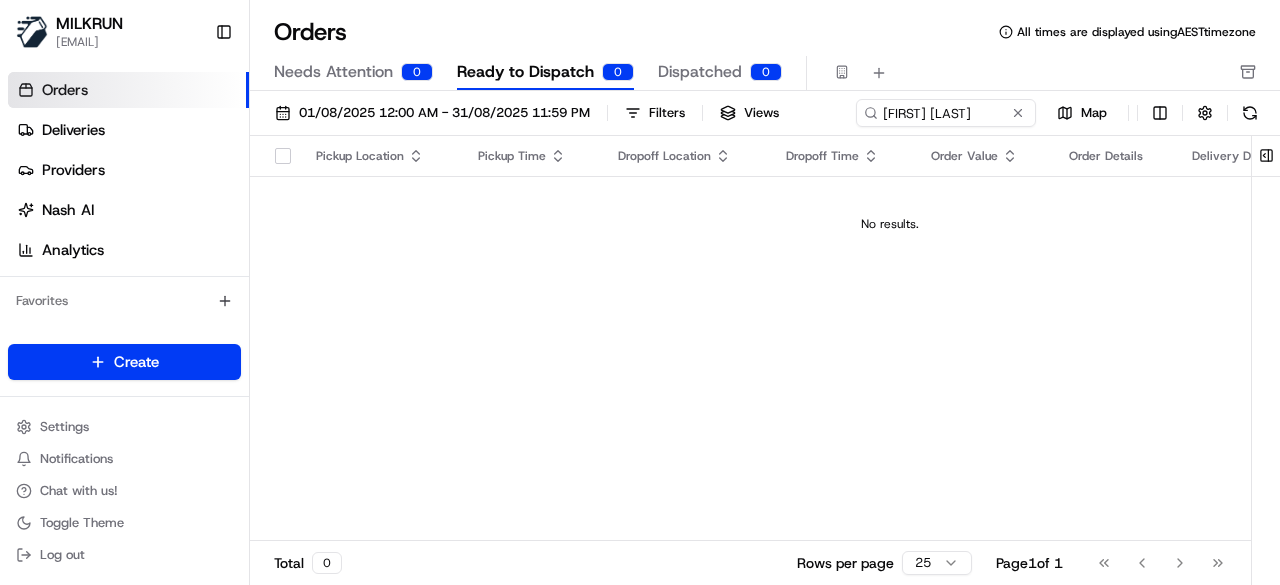 type 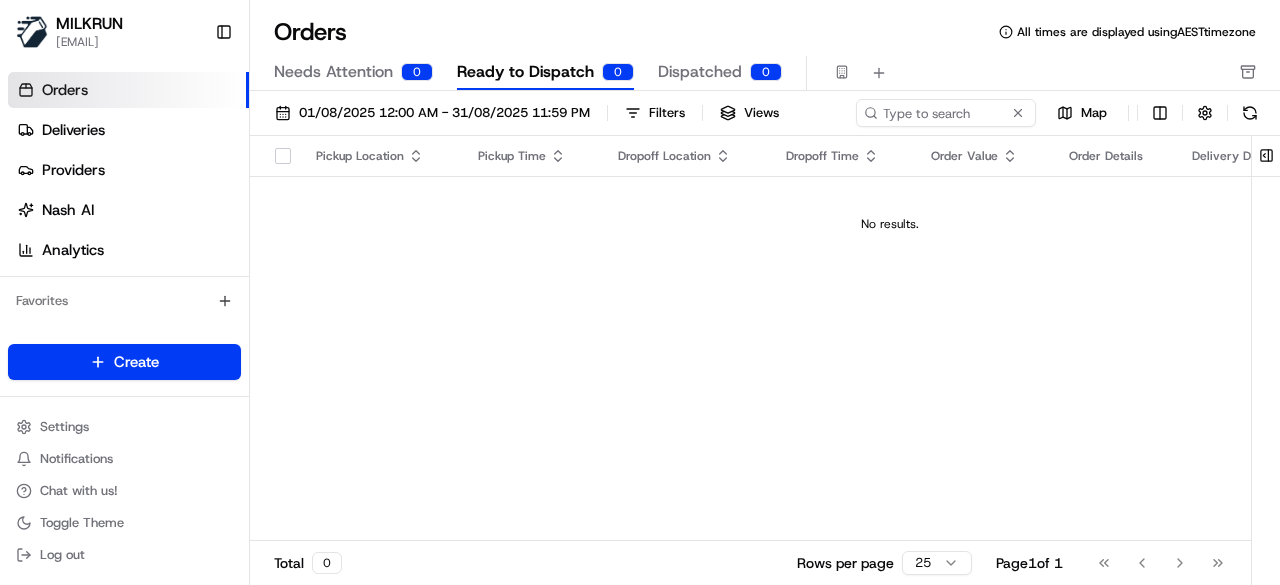 click on "Needs Attention" at bounding box center [333, 72] 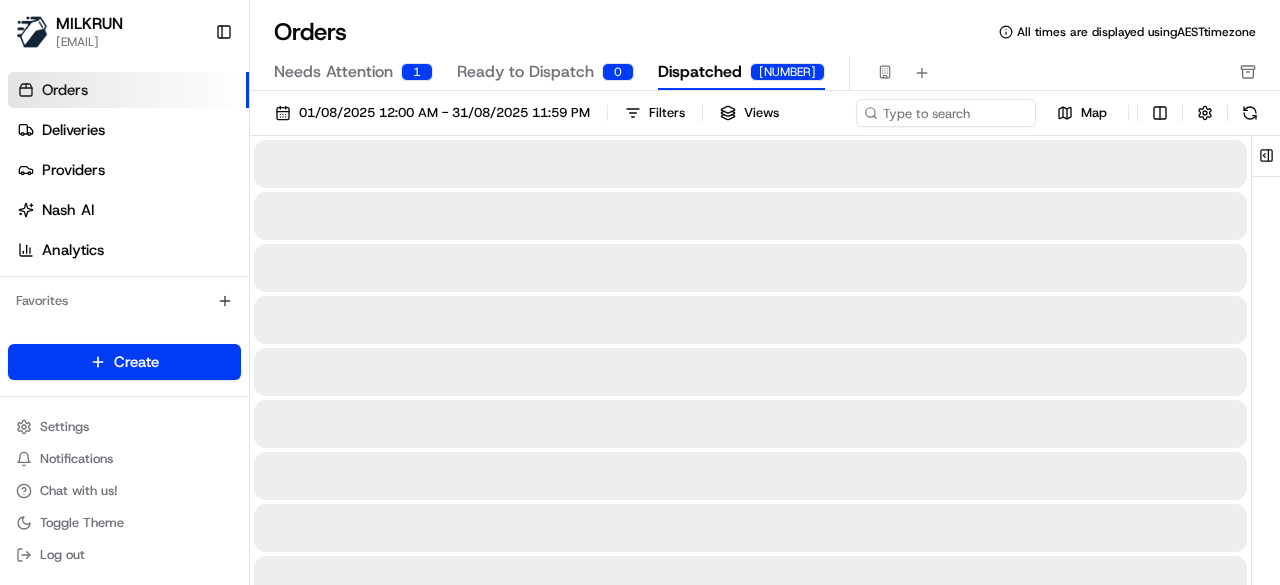 click on "Dispatched" at bounding box center (700, 72) 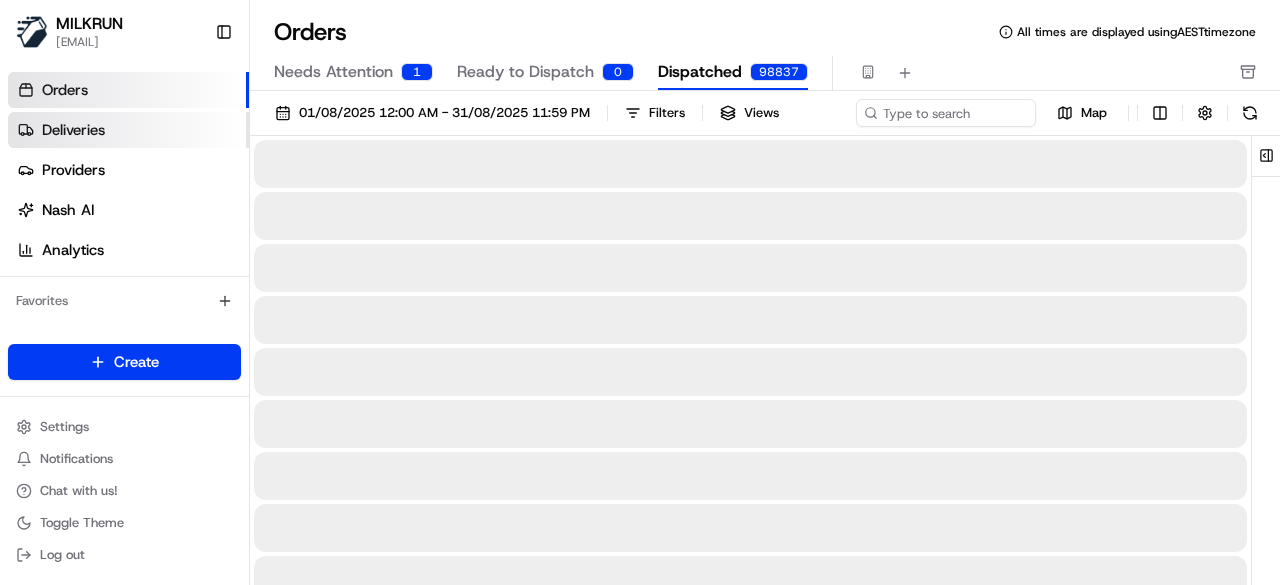 click on "Deliveries" at bounding box center (73, 130) 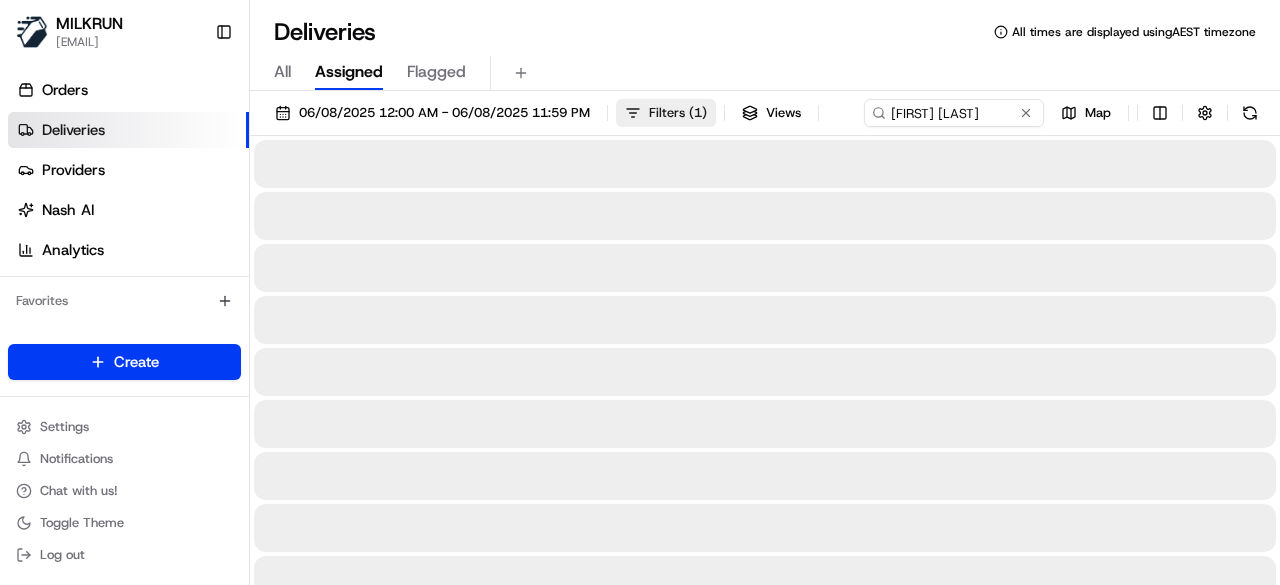 click on "Filters ( 1 )" at bounding box center (666, 113) 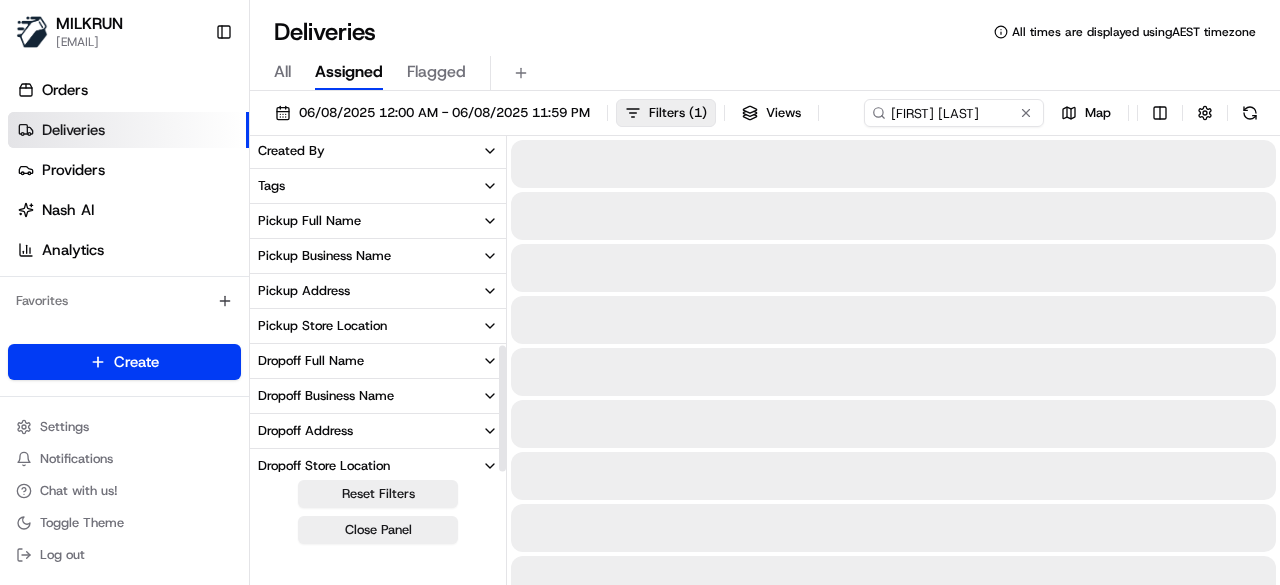 scroll, scrollTop: 540, scrollLeft: 0, axis: vertical 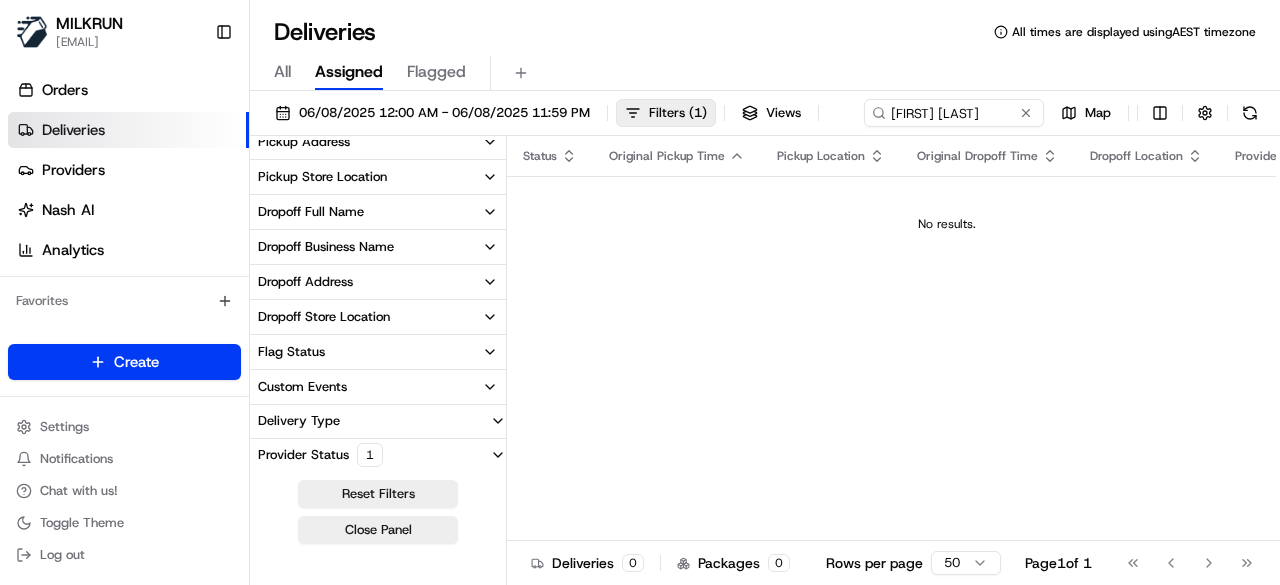 click on "Provider Status 1" at bounding box center [378, 455] 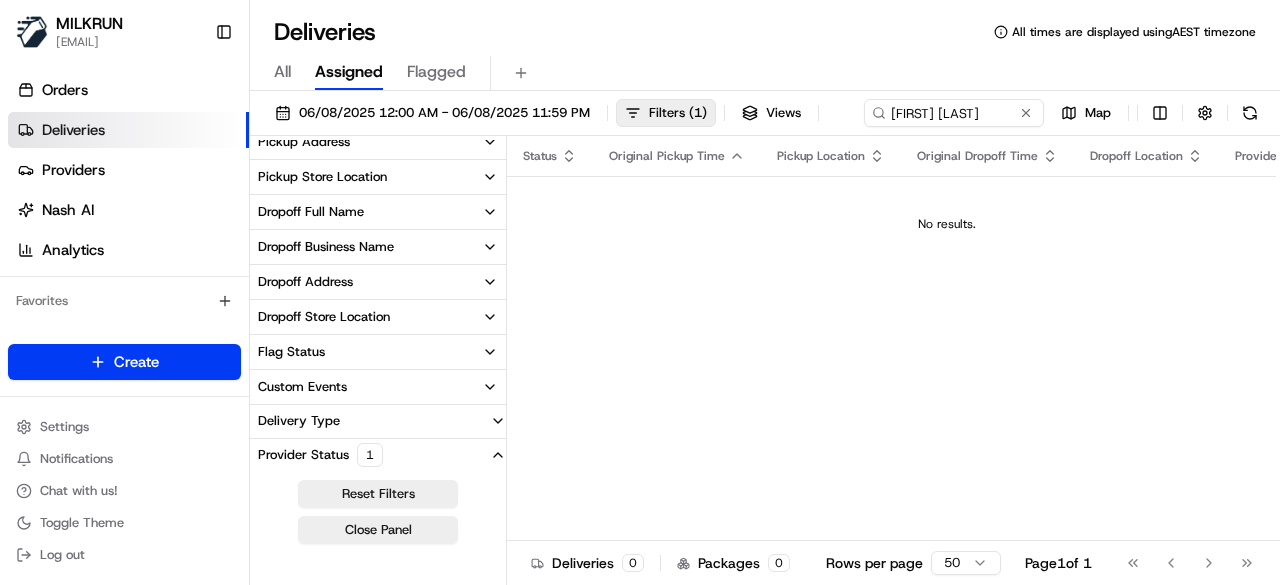 scroll, scrollTop: 576, scrollLeft: 0, axis: vertical 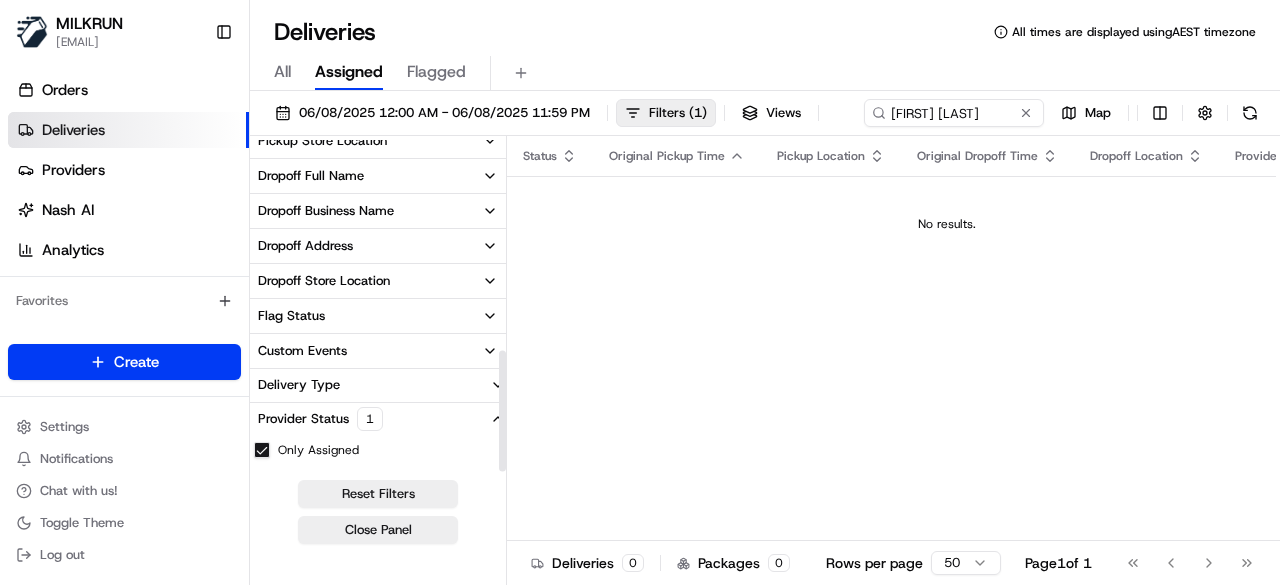 click on "Only Assigned" at bounding box center (318, 450) 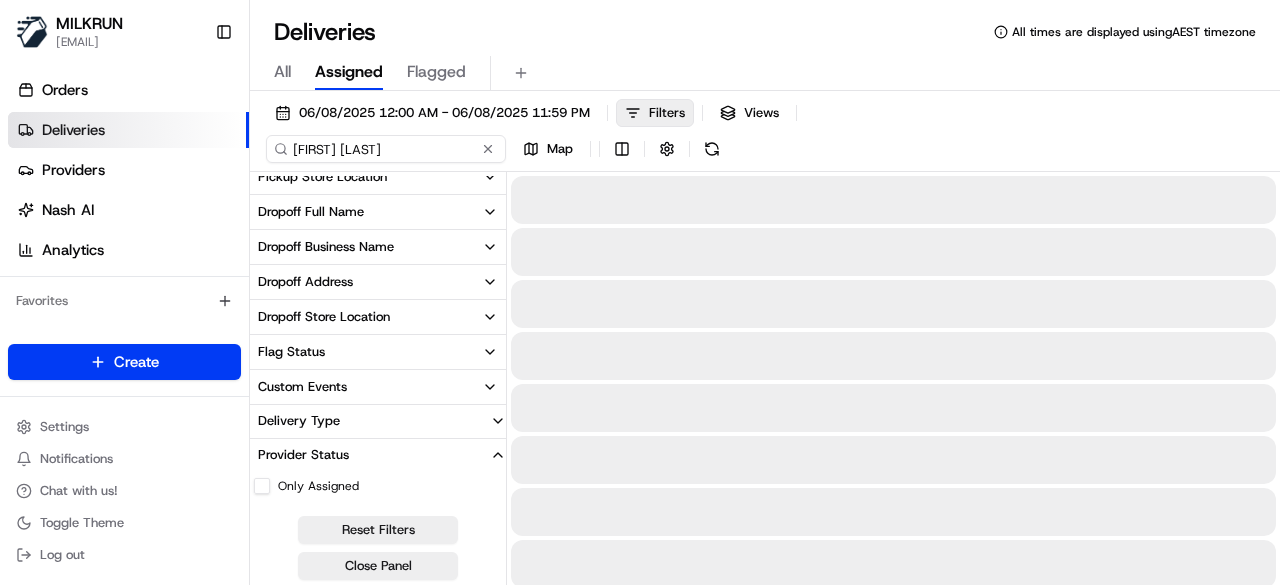 click on "Kelly Walker" at bounding box center [386, 149] 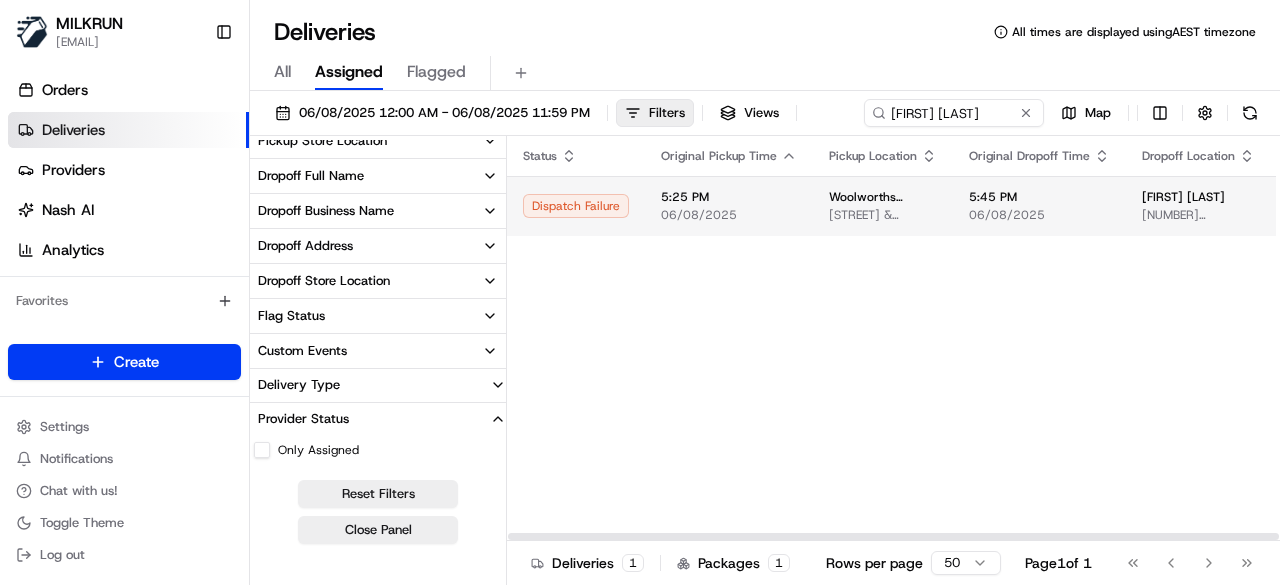click on "Woolworths Supermarket AU - Coomera East Foxwell Rd & Oaky Crk Rd, Coomera, QLD 4209, AU" at bounding box center (883, 206) 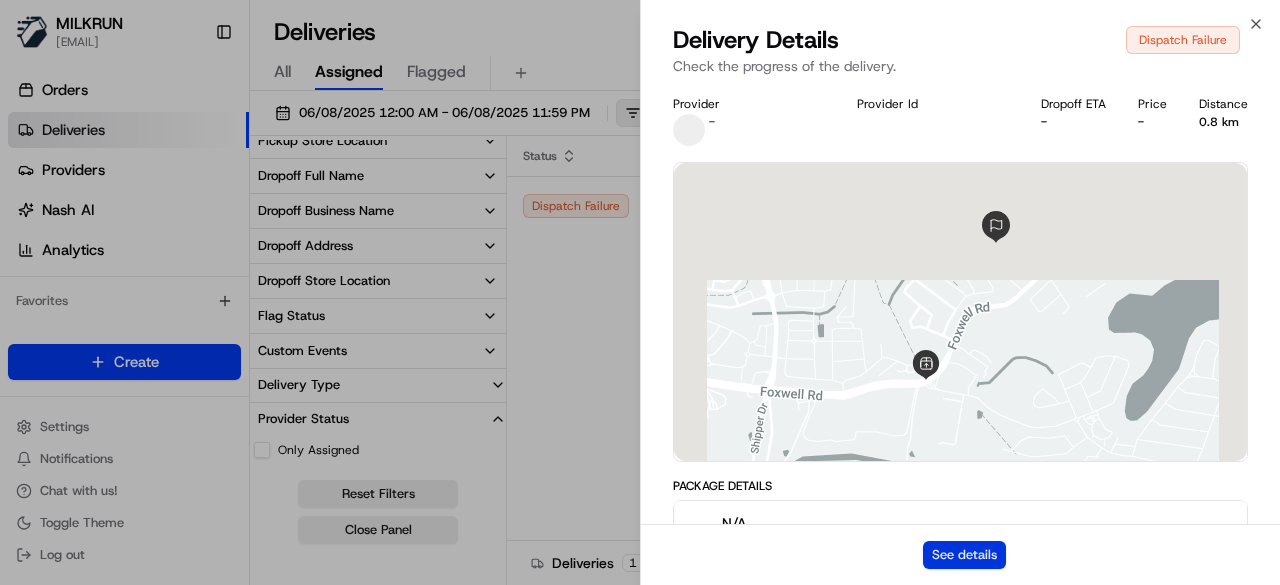 click on "See details" at bounding box center (964, 555) 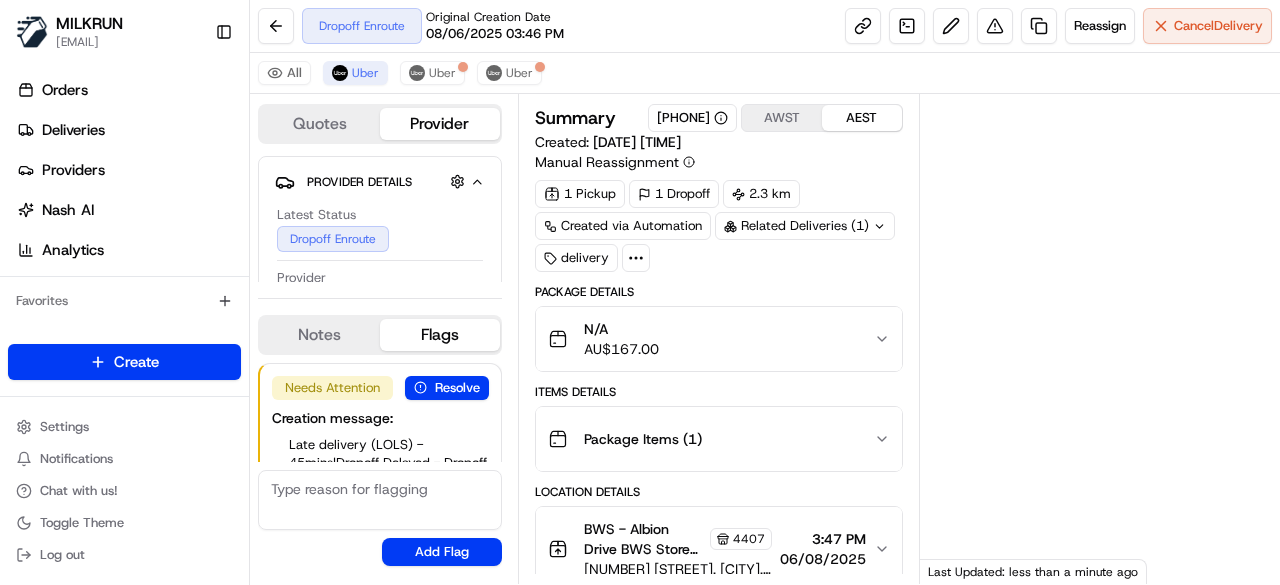 scroll, scrollTop: 0, scrollLeft: 0, axis: both 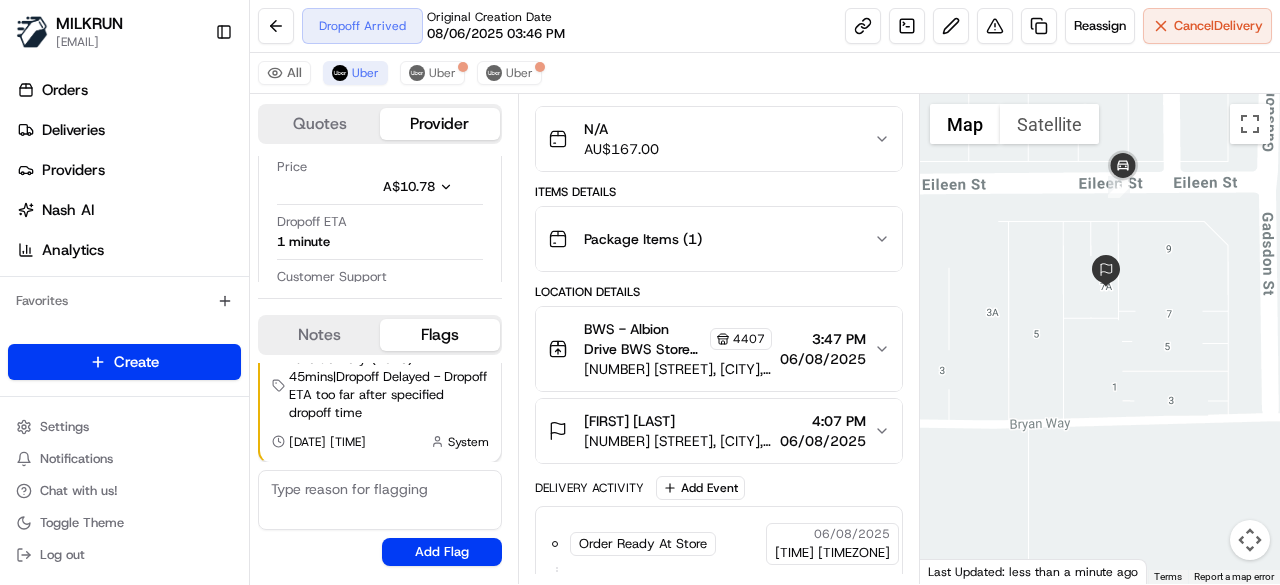 drag, startPoint x: 1090, startPoint y: 348, endPoint x: 1095, endPoint y: 297, distance: 51.24451 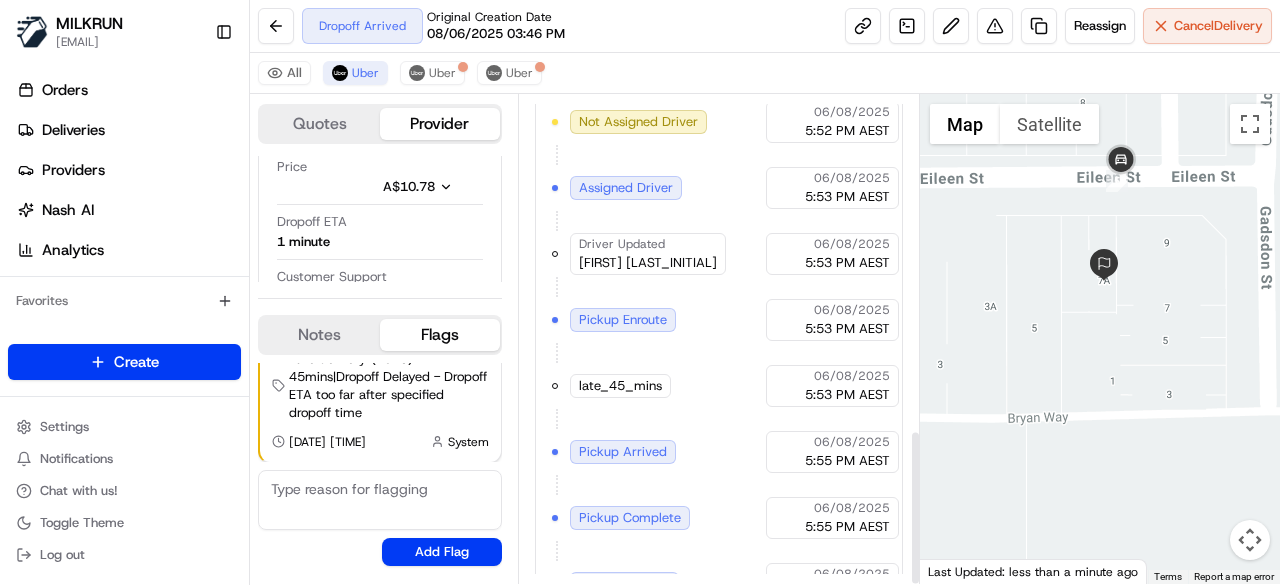 scroll, scrollTop: 1050, scrollLeft: 0, axis: vertical 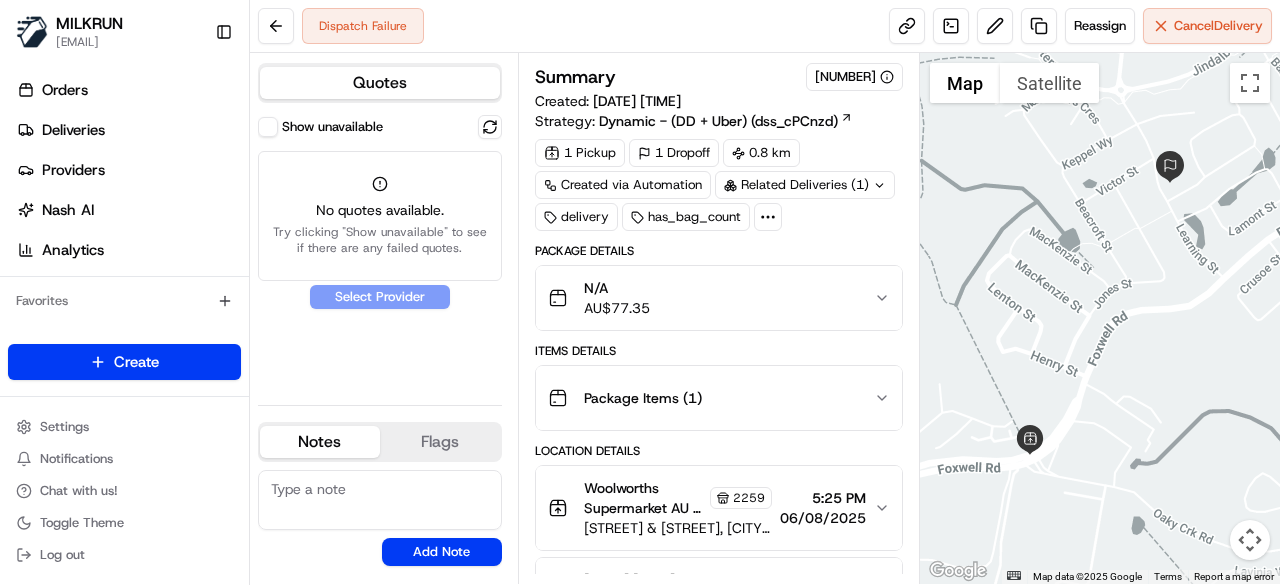 click on "Show unavailable" at bounding box center [268, 127] 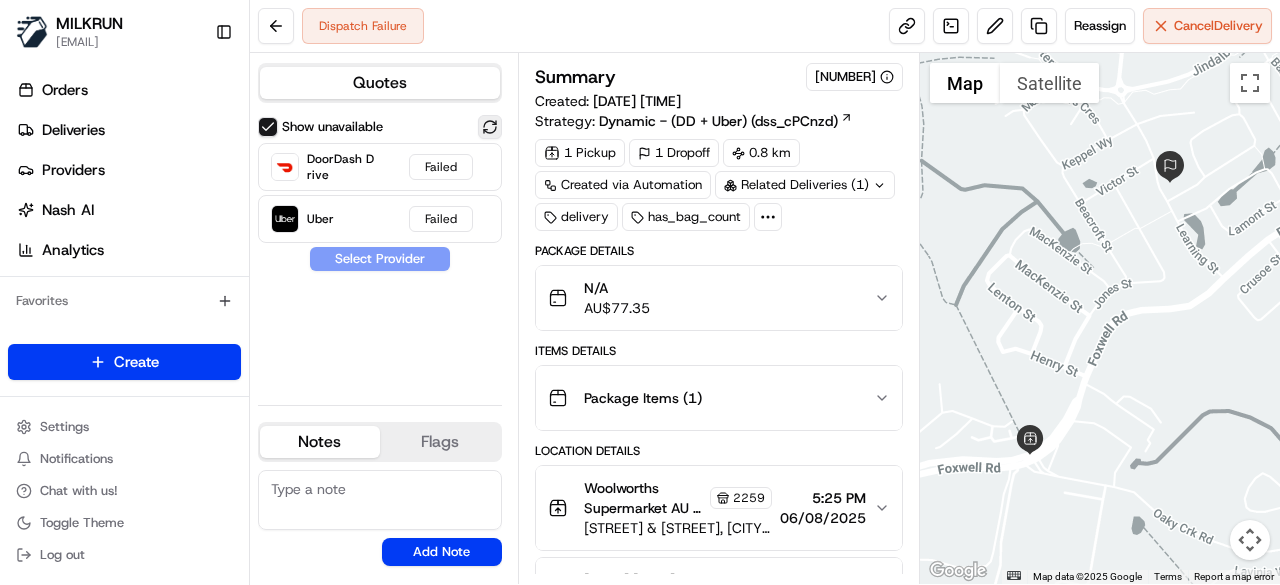click at bounding box center [490, 127] 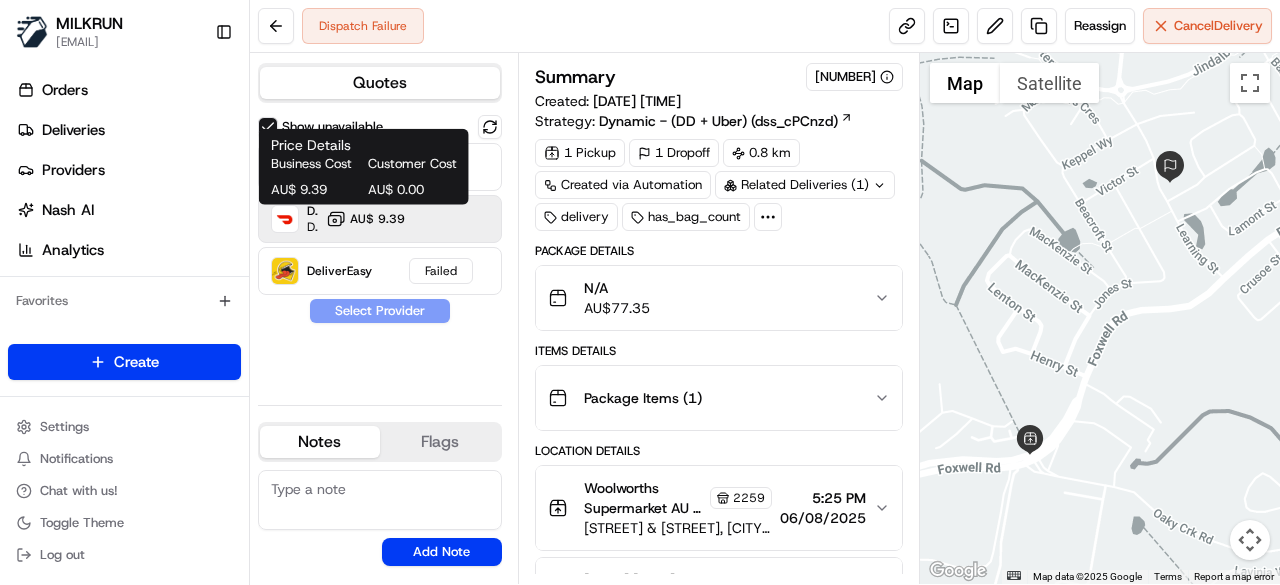 click on "Customer Cost" at bounding box center [412, 164] 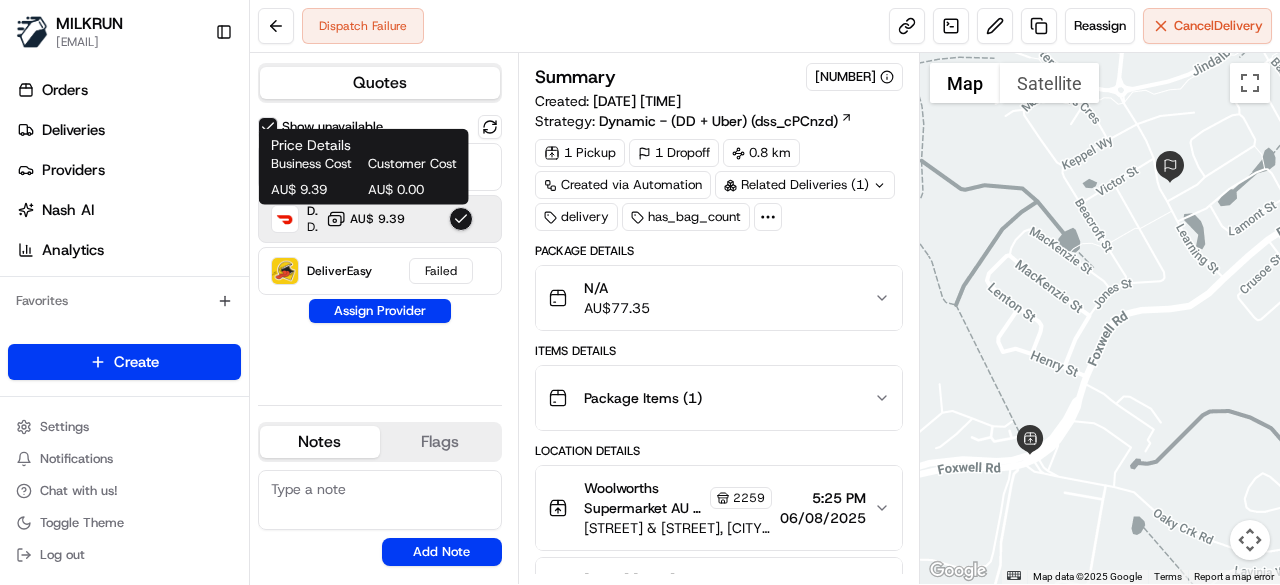 click on "AU$   9.39" at bounding box center (377, 219) 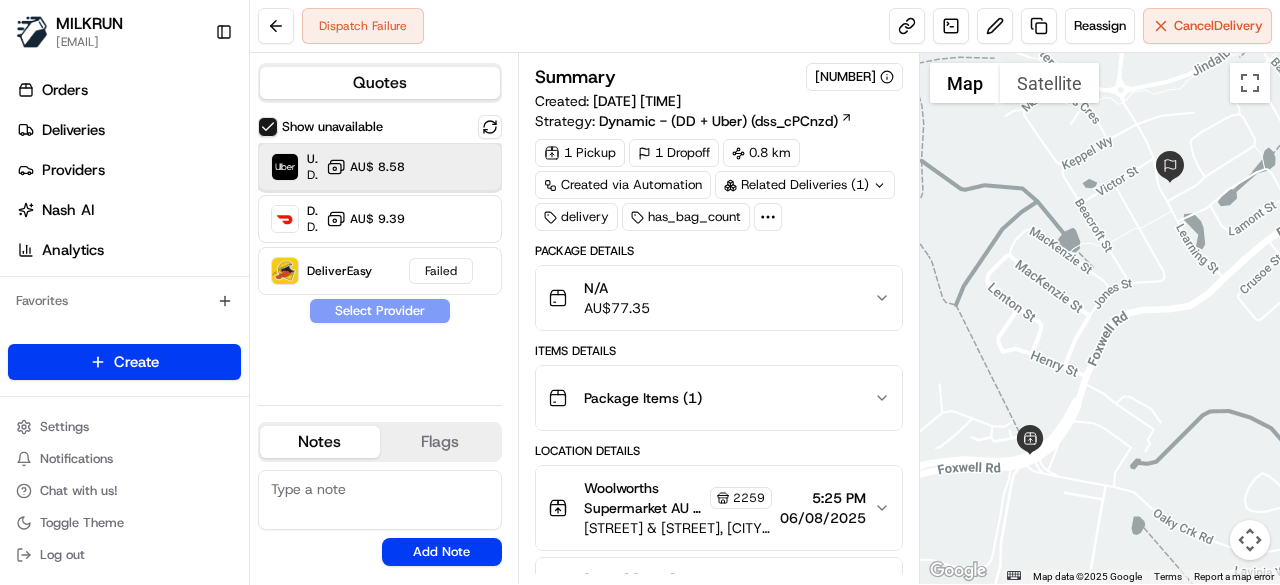 click on "Uber Dropoff ETA   23 minutes AU$   8.58" at bounding box center [380, 167] 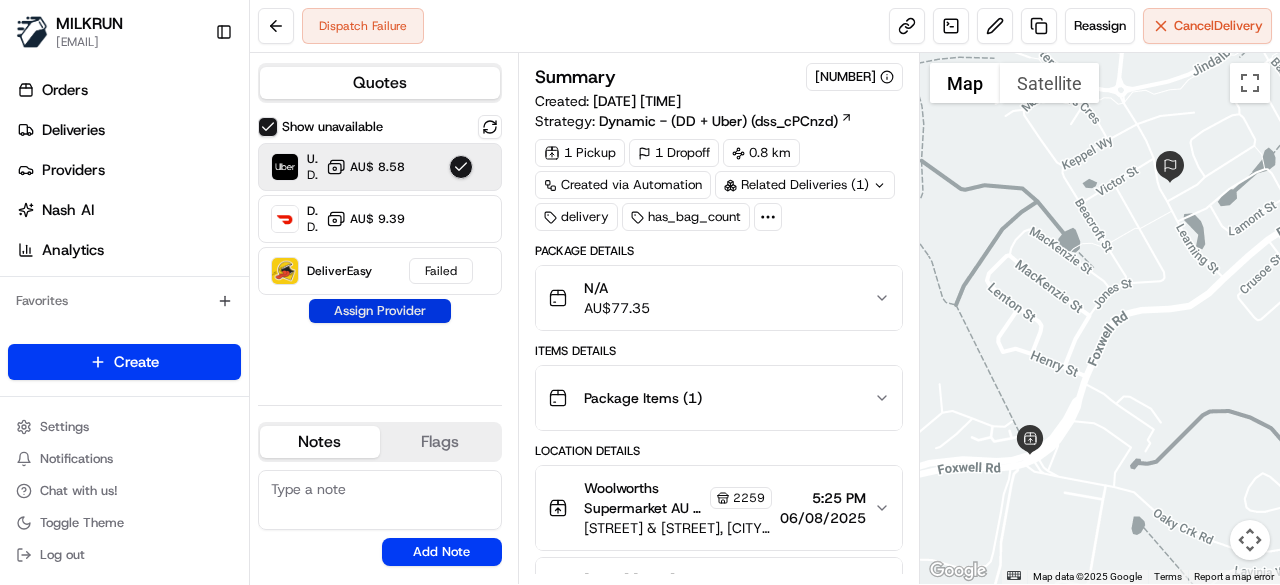 click on "Assign Provider" at bounding box center [380, 311] 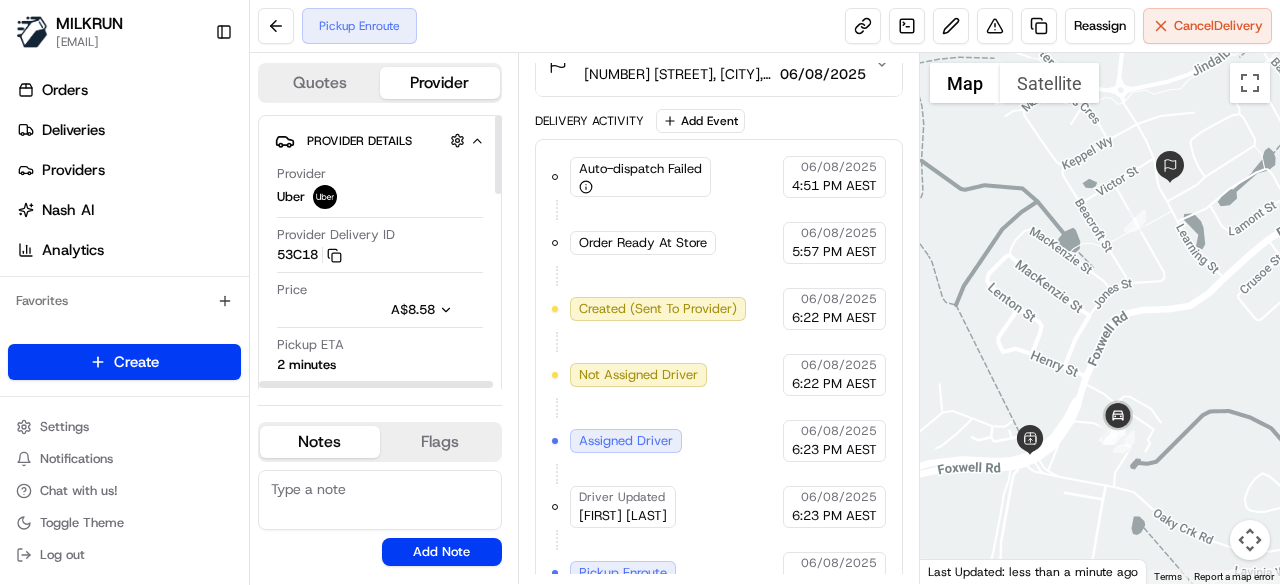 scroll, scrollTop: 617, scrollLeft: 0, axis: vertical 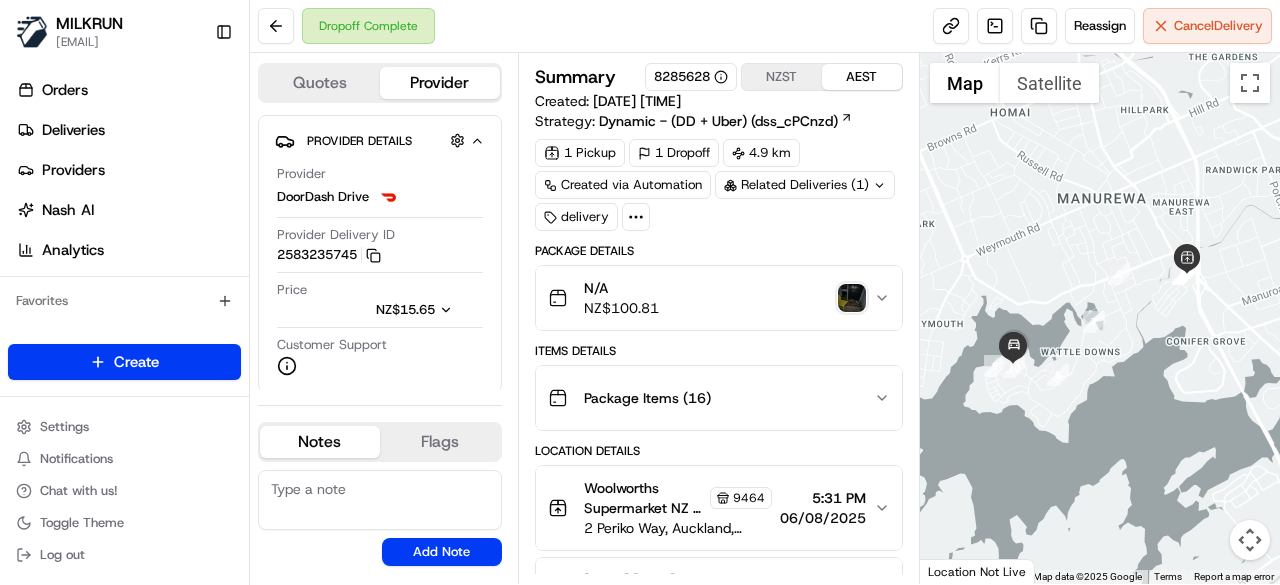 click on "N/A NZ$ 100.81" at bounding box center (711, 298) 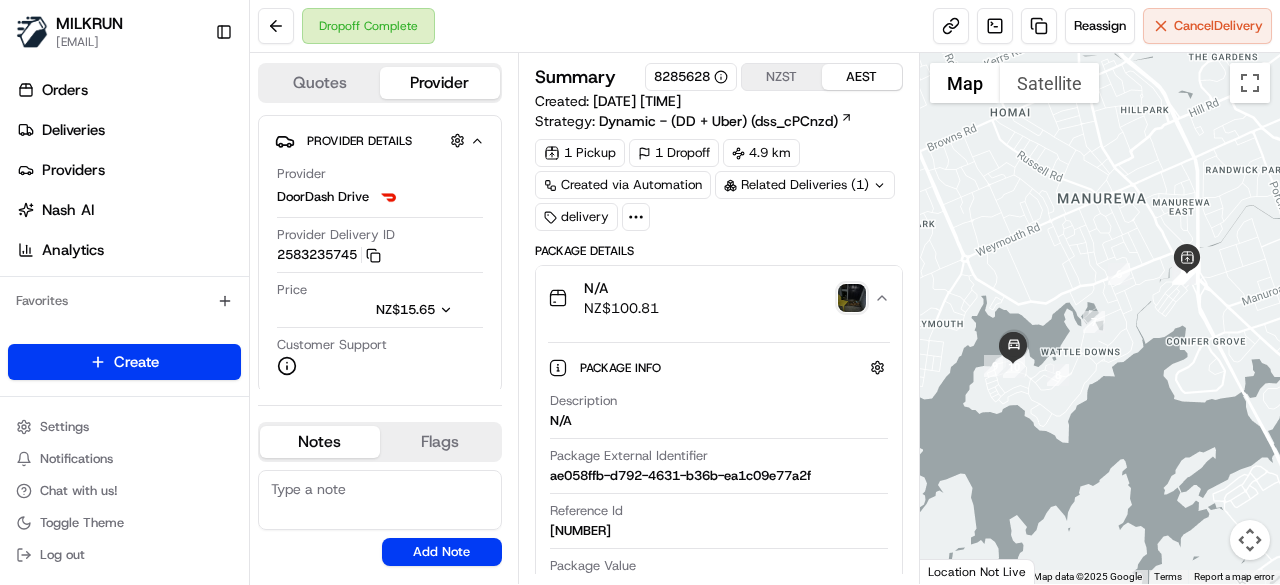 click at bounding box center [852, 298] 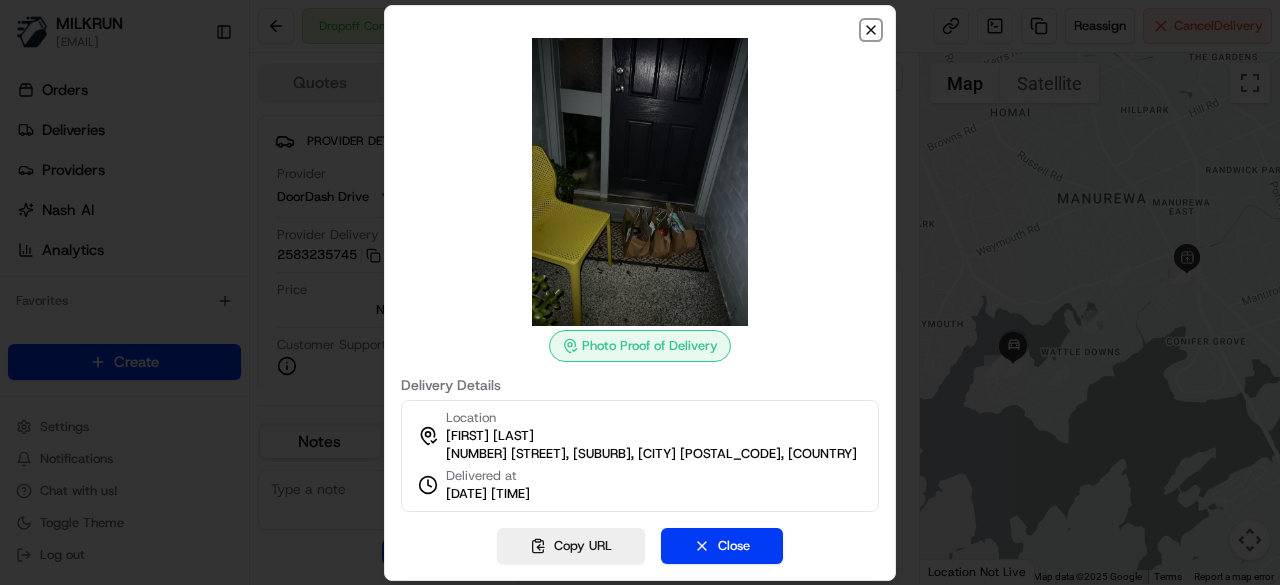 click 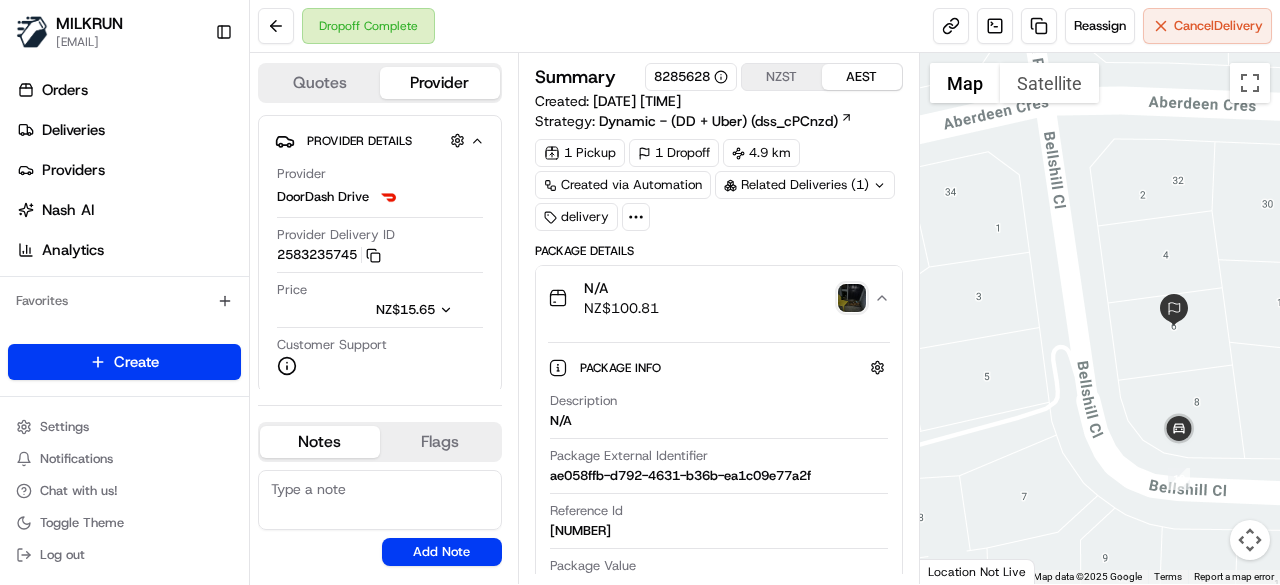 drag, startPoint x: 1226, startPoint y: 375, endPoint x: 1102, endPoint y: 369, distance: 124.14507 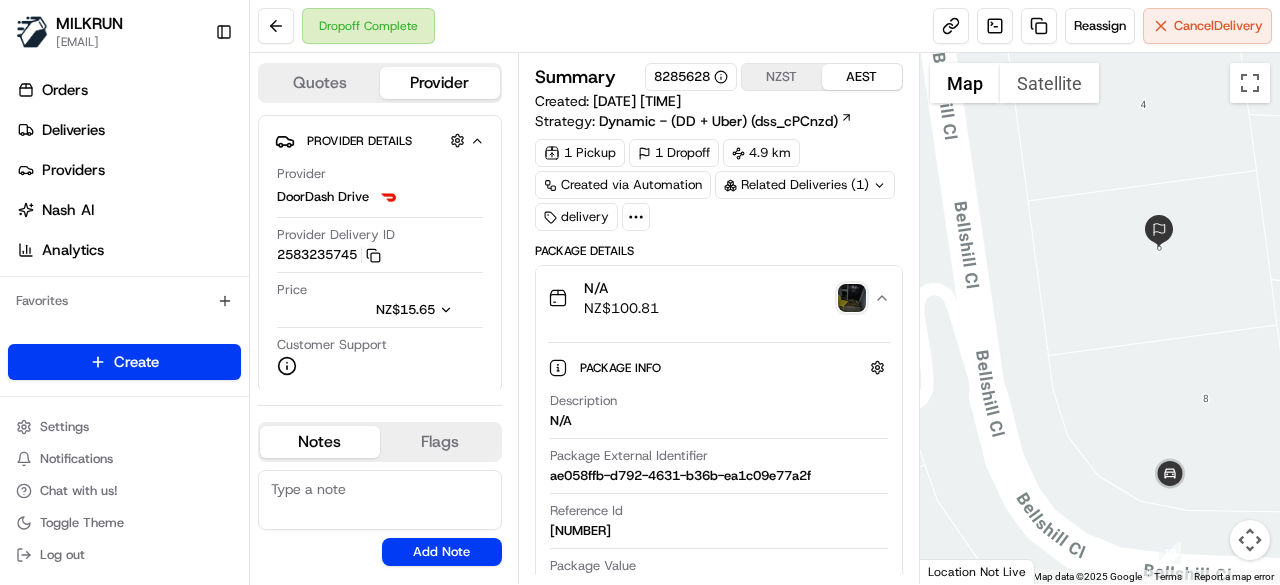 scroll, scrollTop: 100, scrollLeft: 0, axis: vertical 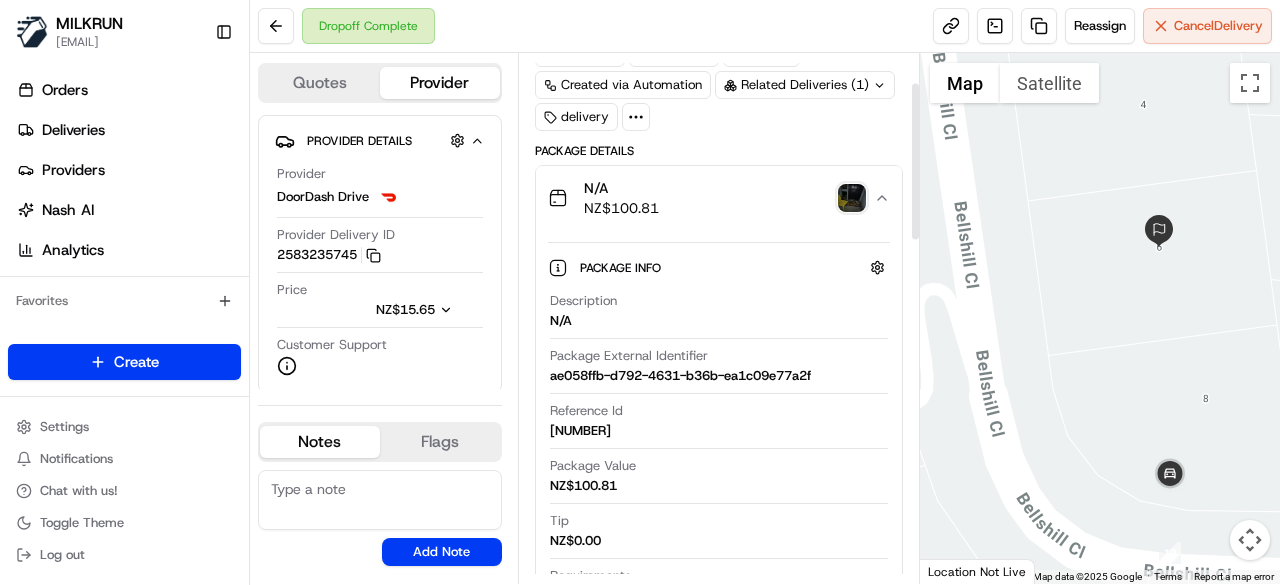 click 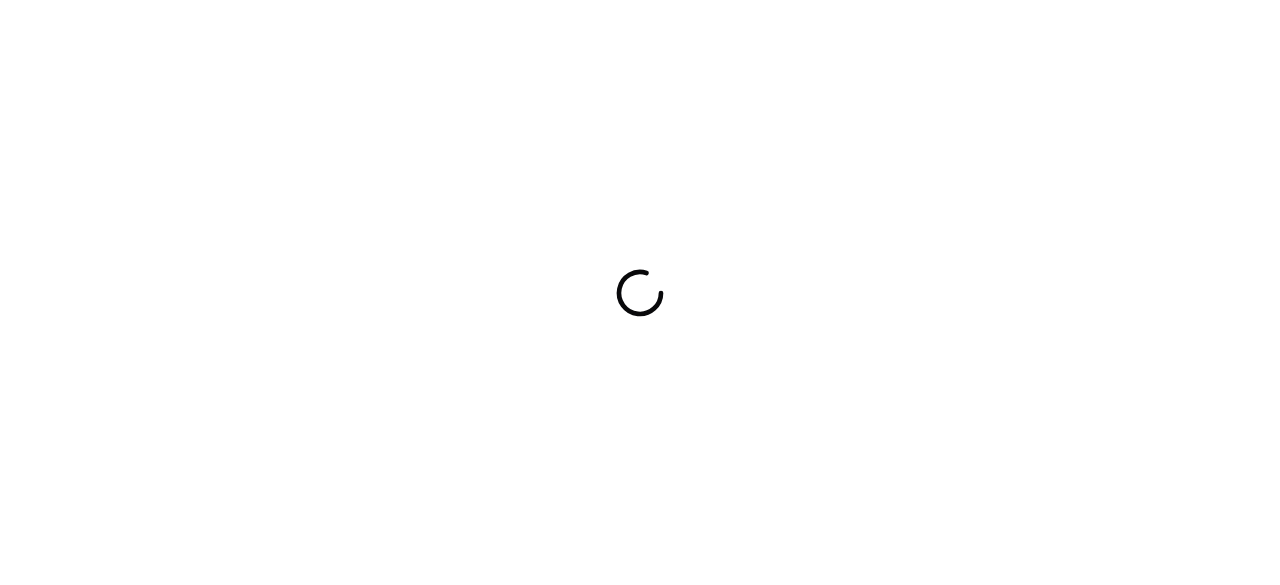 scroll, scrollTop: 0, scrollLeft: 0, axis: both 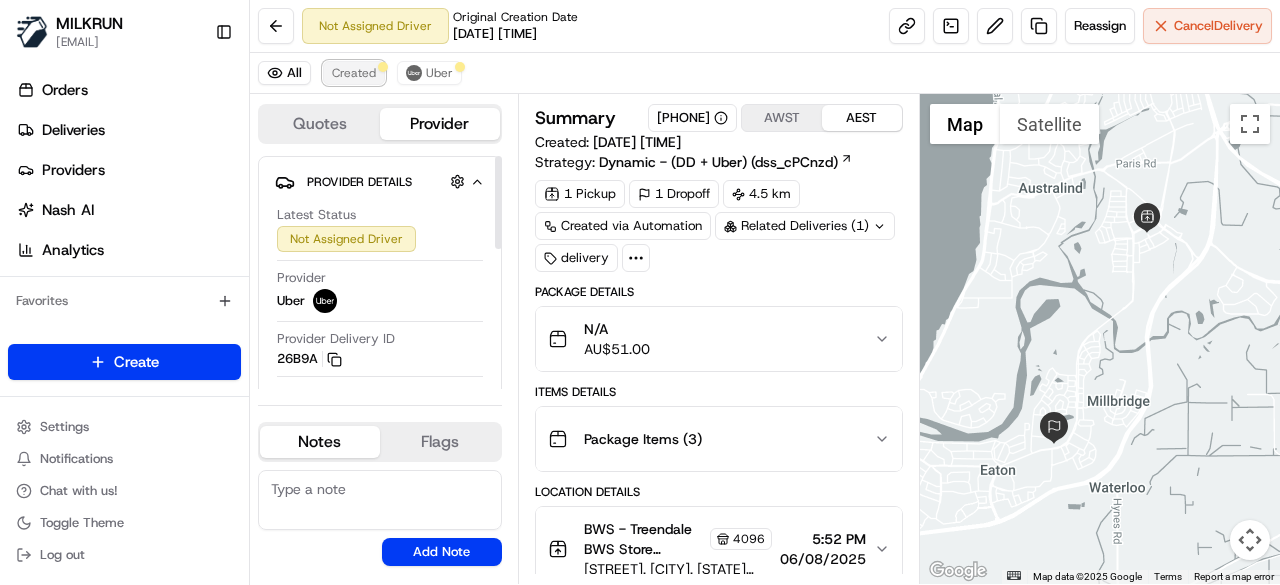 click on "Created" at bounding box center [354, 73] 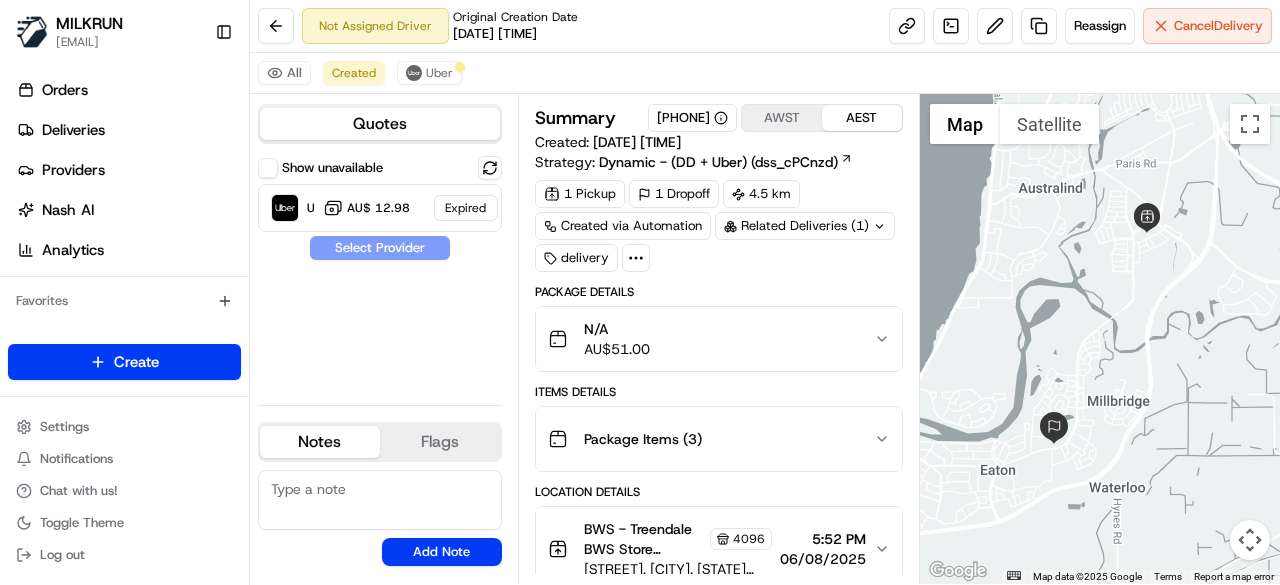 click on "Quotes Show unavailable Uber AU$   12.98 Expired Select Provider Notes Flags No results found Add Note No results found Add Flag" at bounding box center (384, 339) 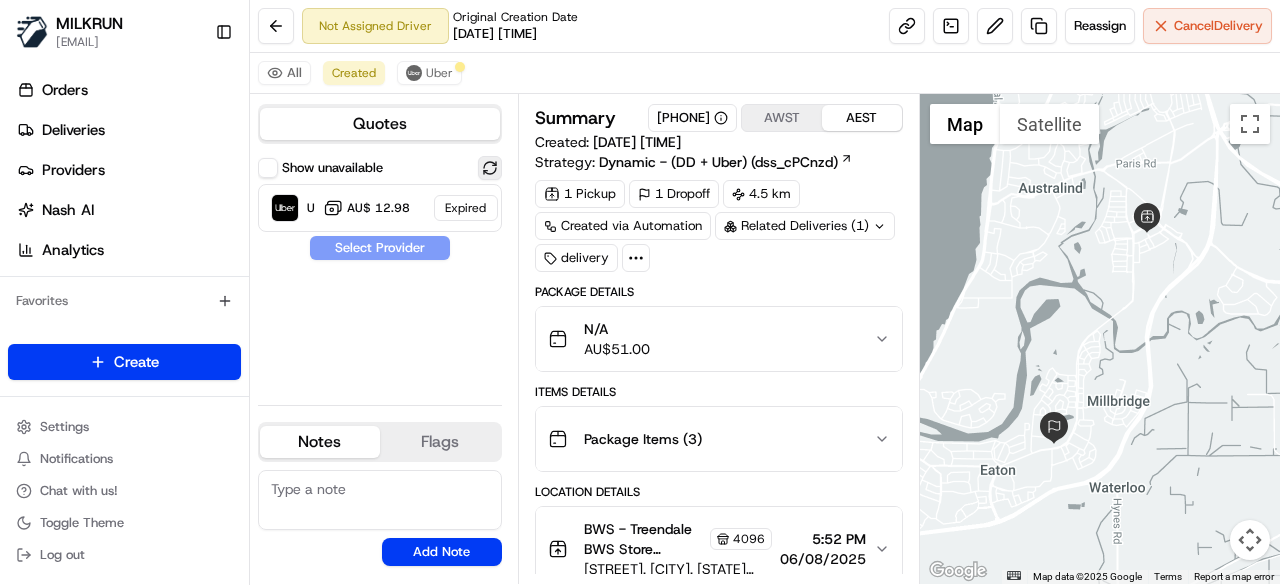 click at bounding box center (490, 168) 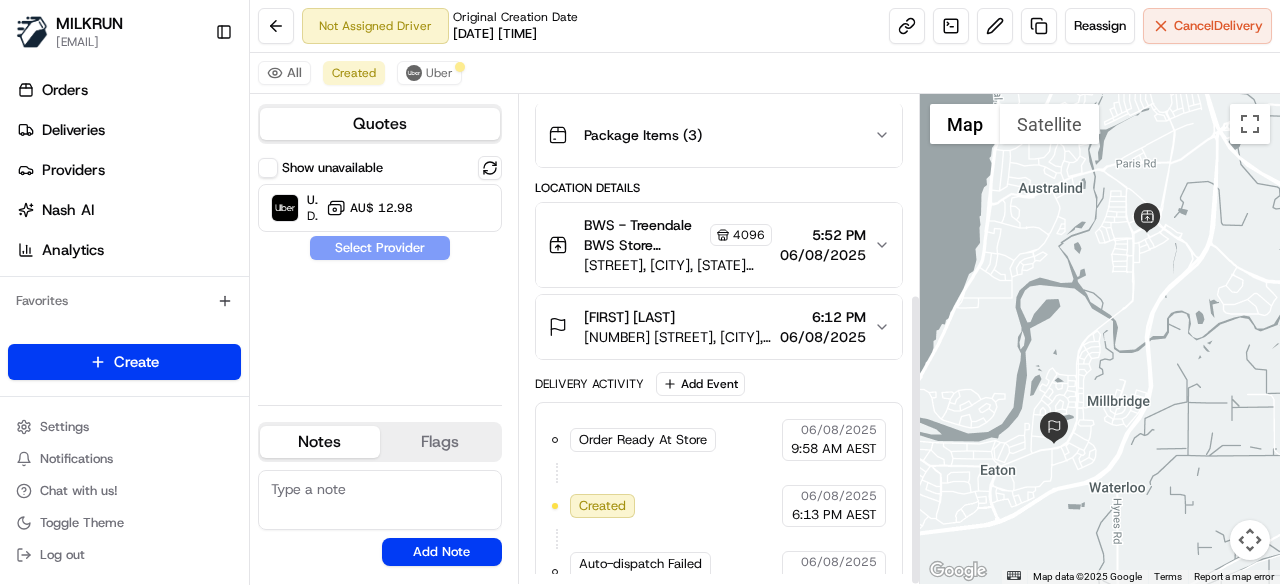 scroll, scrollTop: 332, scrollLeft: 0, axis: vertical 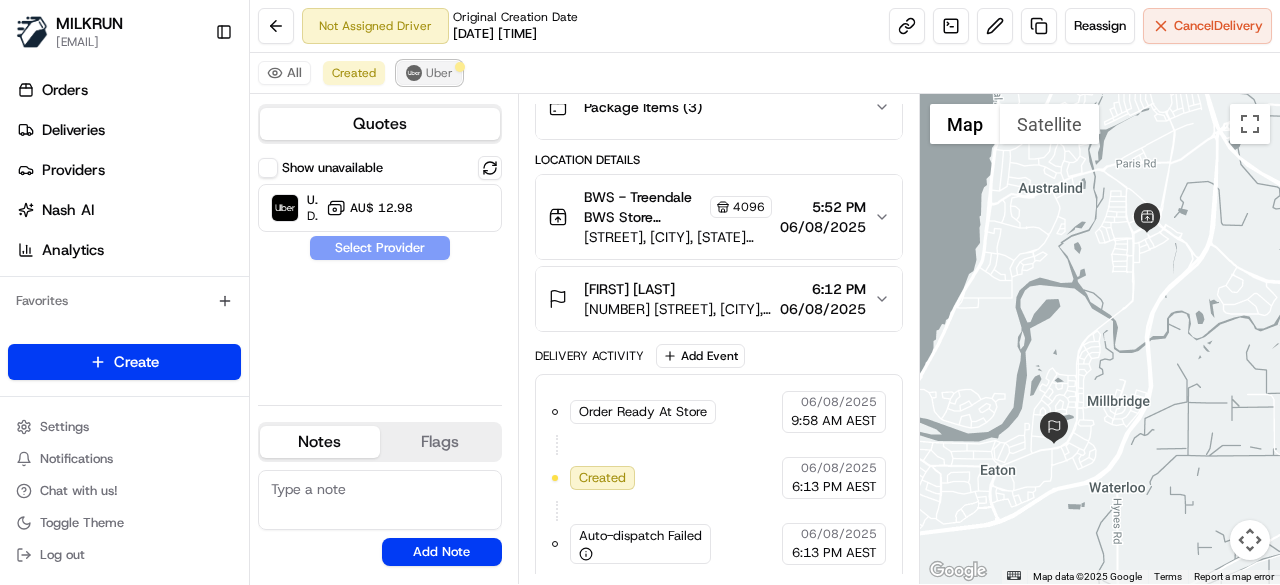 click on "Uber" at bounding box center [429, 73] 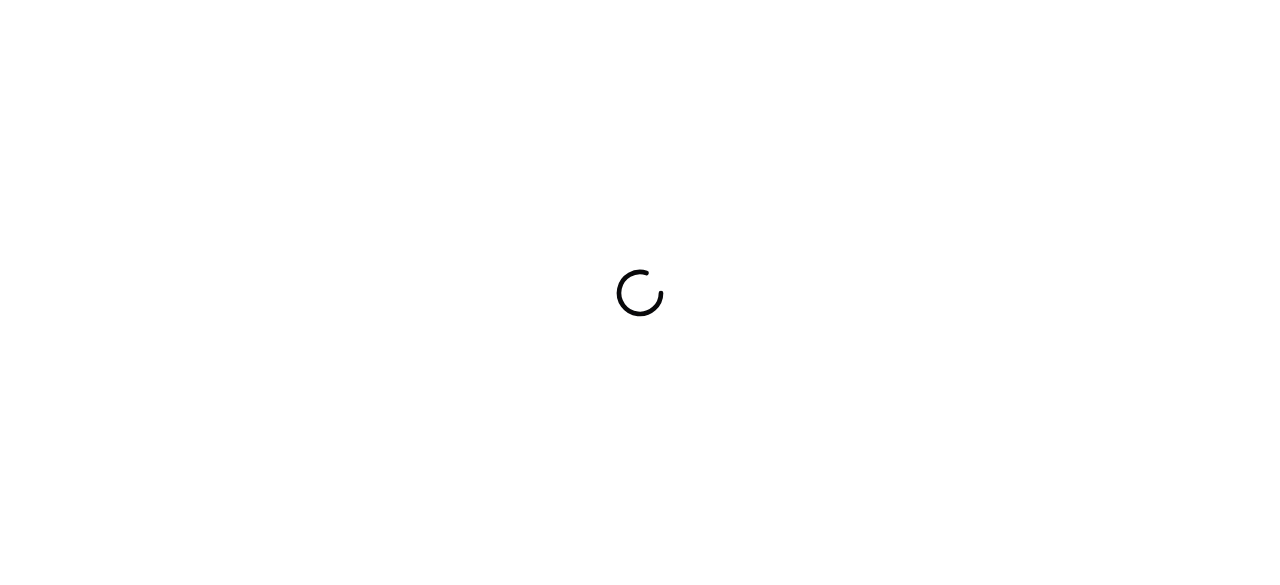 scroll, scrollTop: 0, scrollLeft: 0, axis: both 